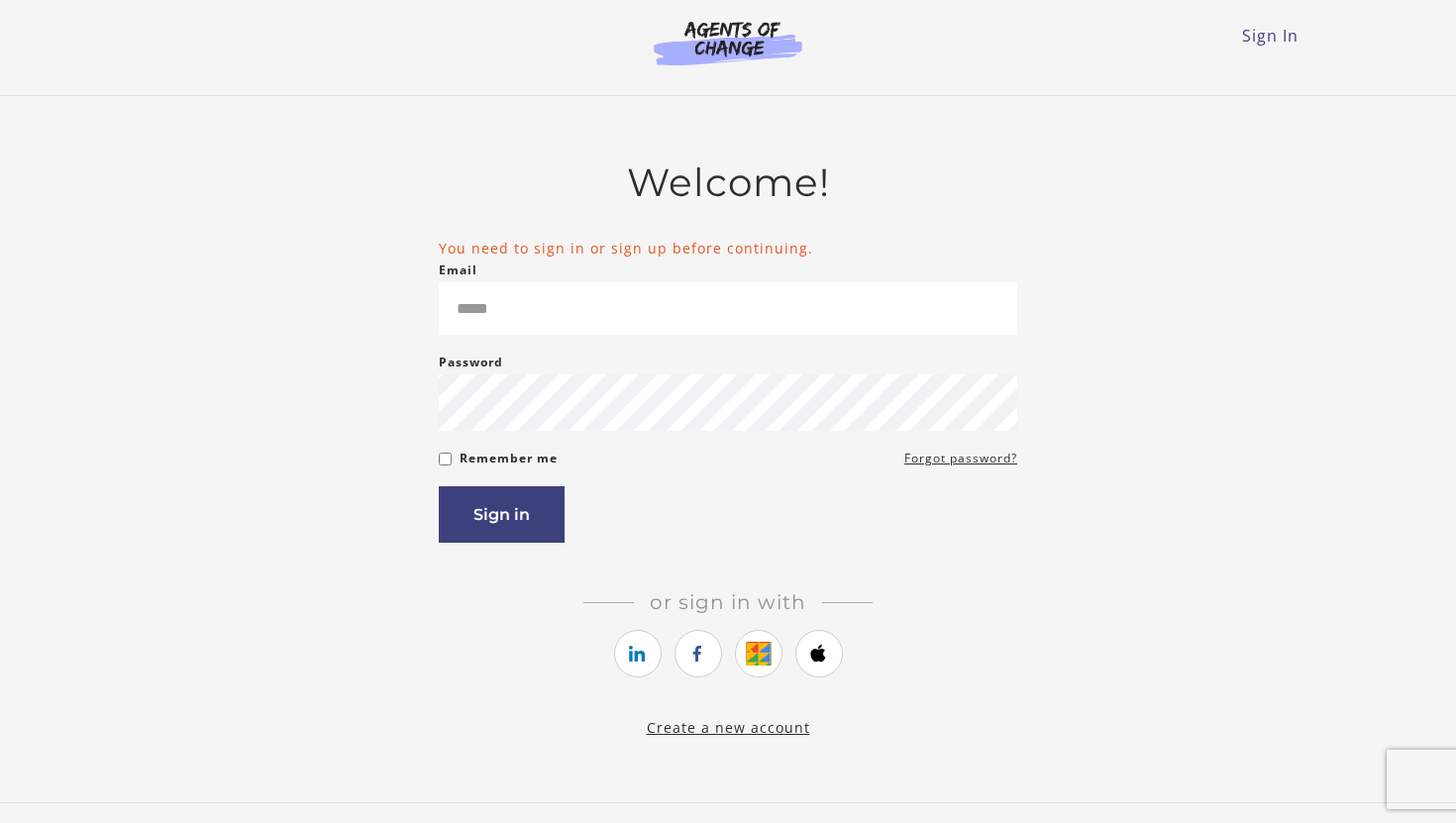 scroll, scrollTop: 0, scrollLeft: 0, axis: both 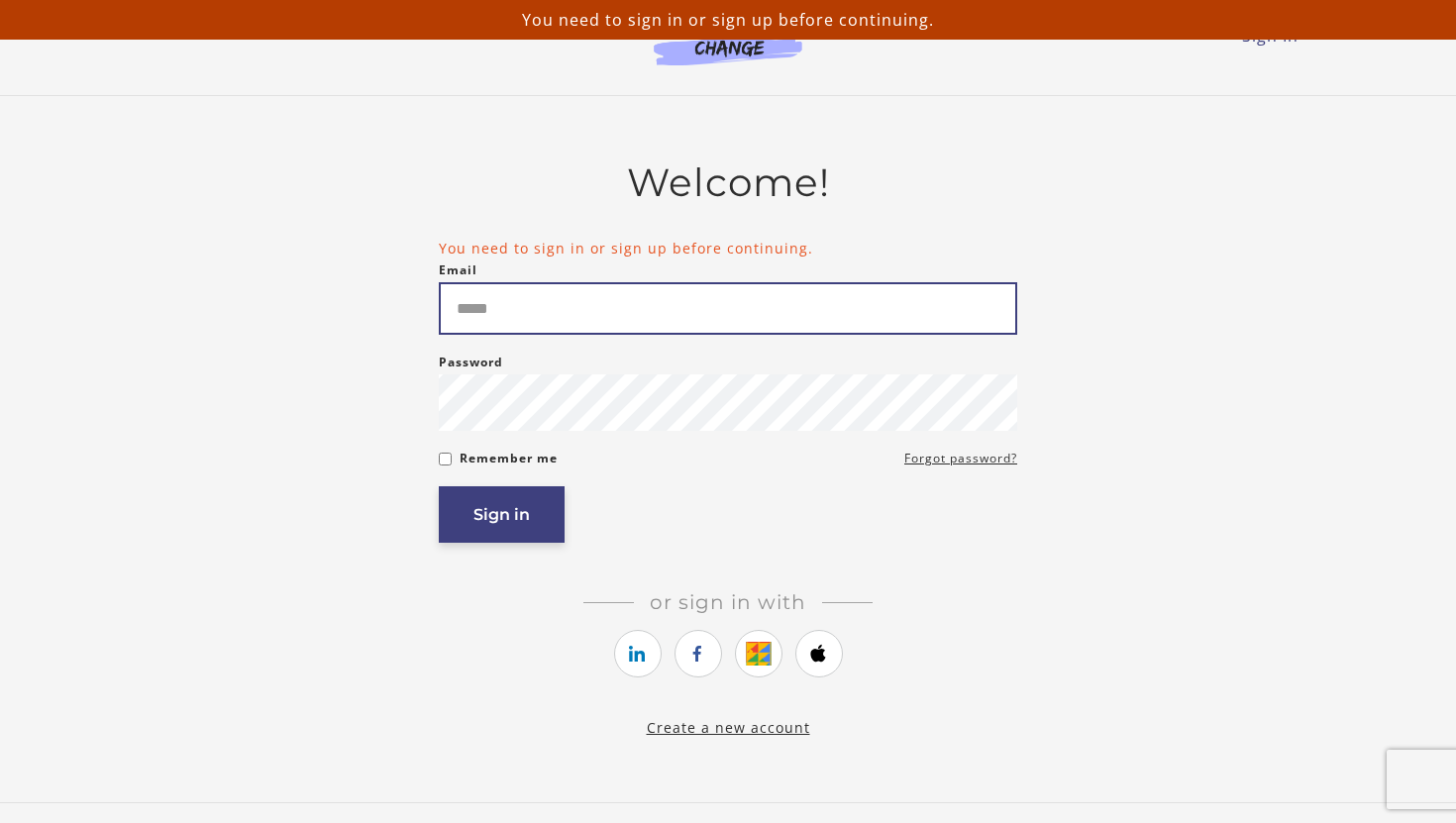 type on "**********" 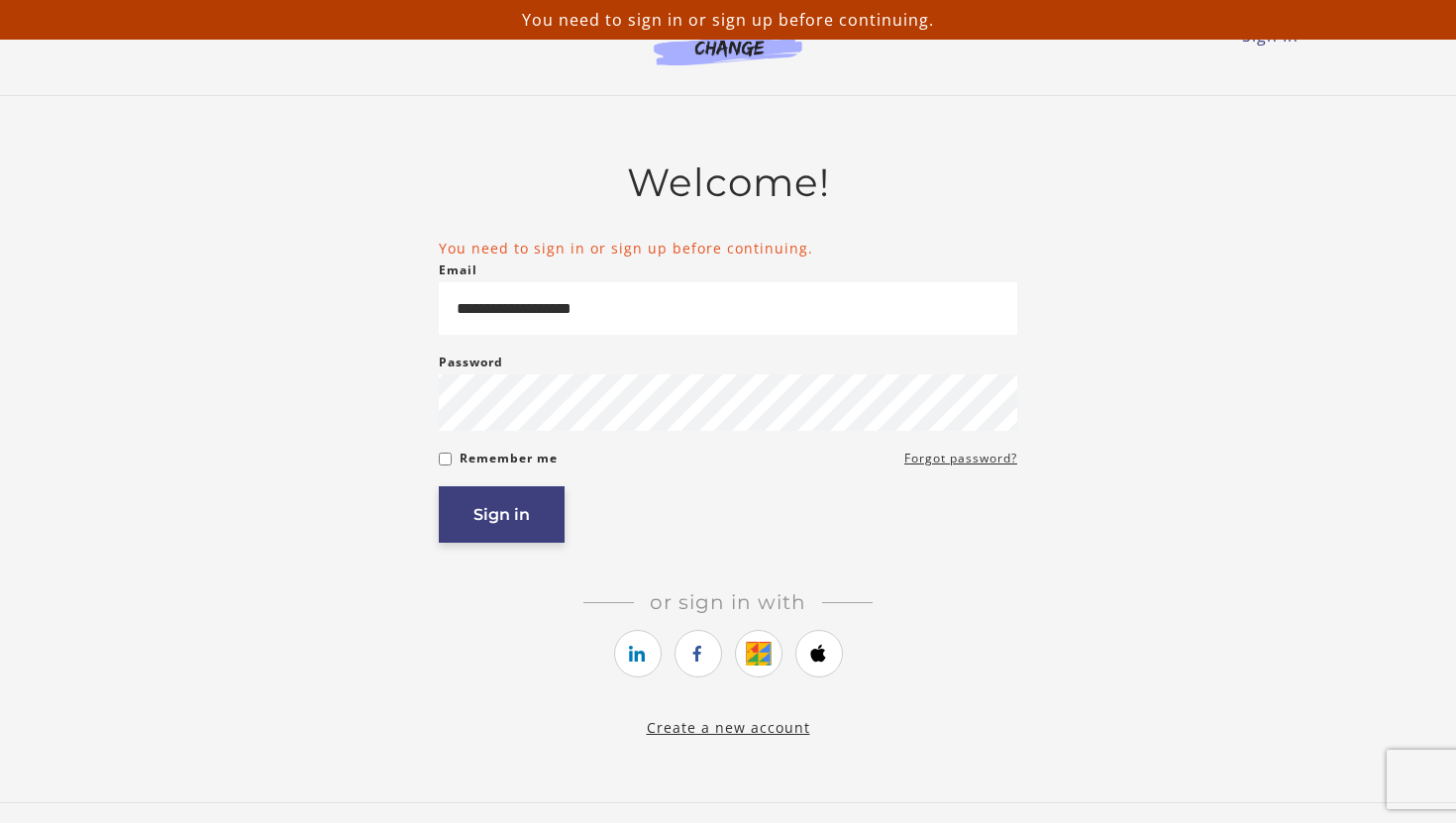 click on "Sign in" at bounding box center (501, 514) 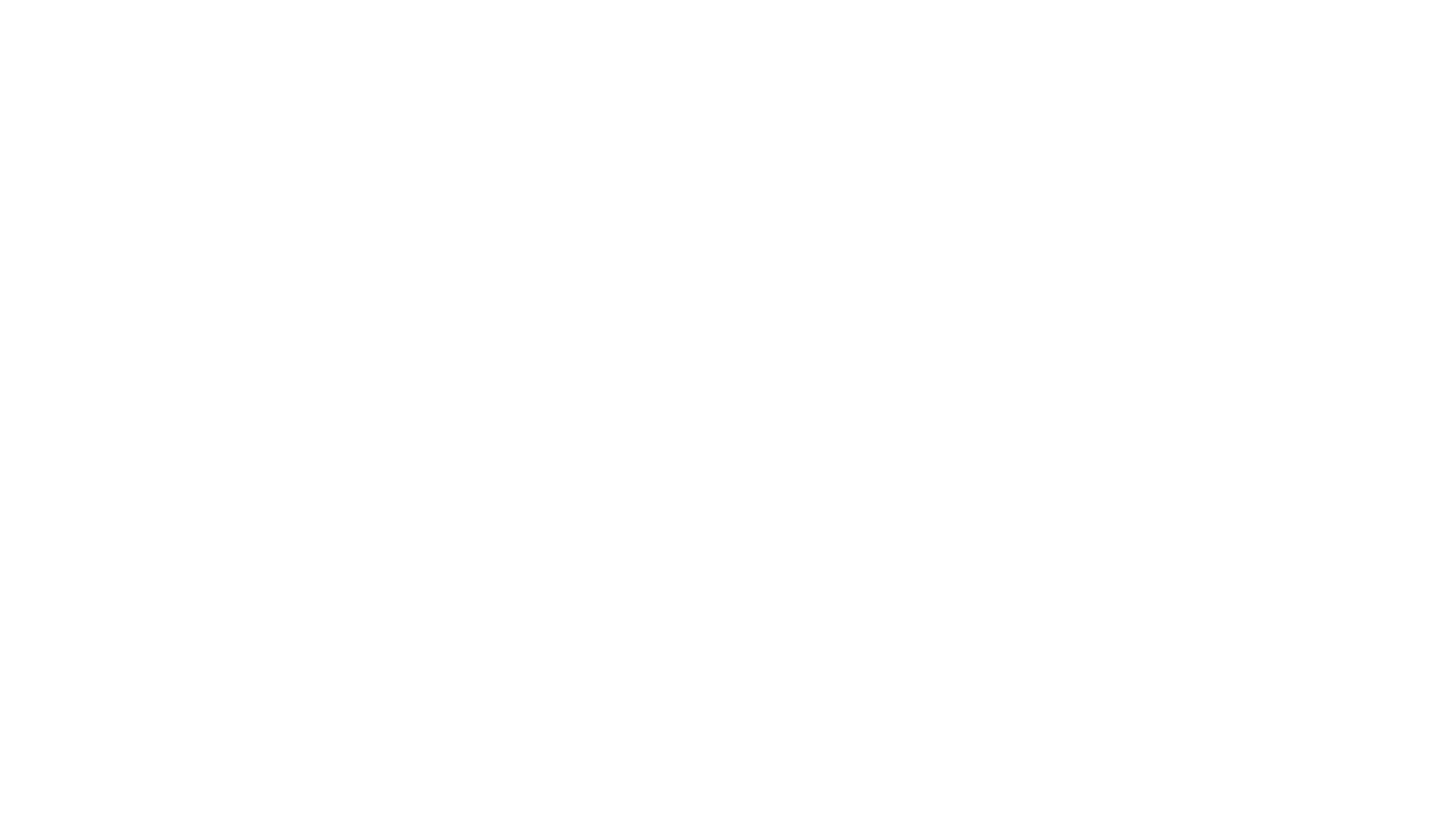 scroll, scrollTop: 0, scrollLeft: 0, axis: both 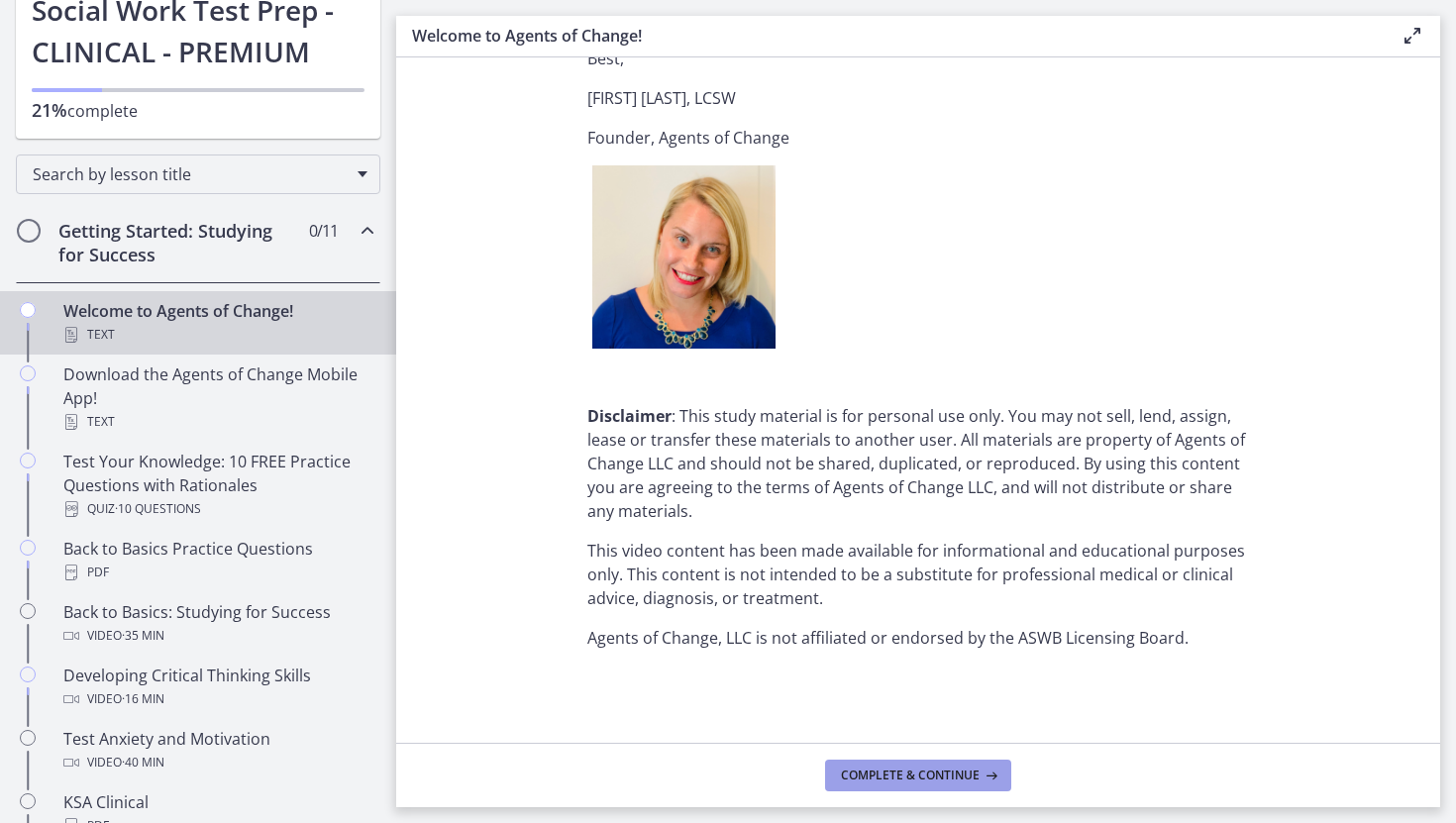 click on "Complete & continue" at bounding box center [910, 775] 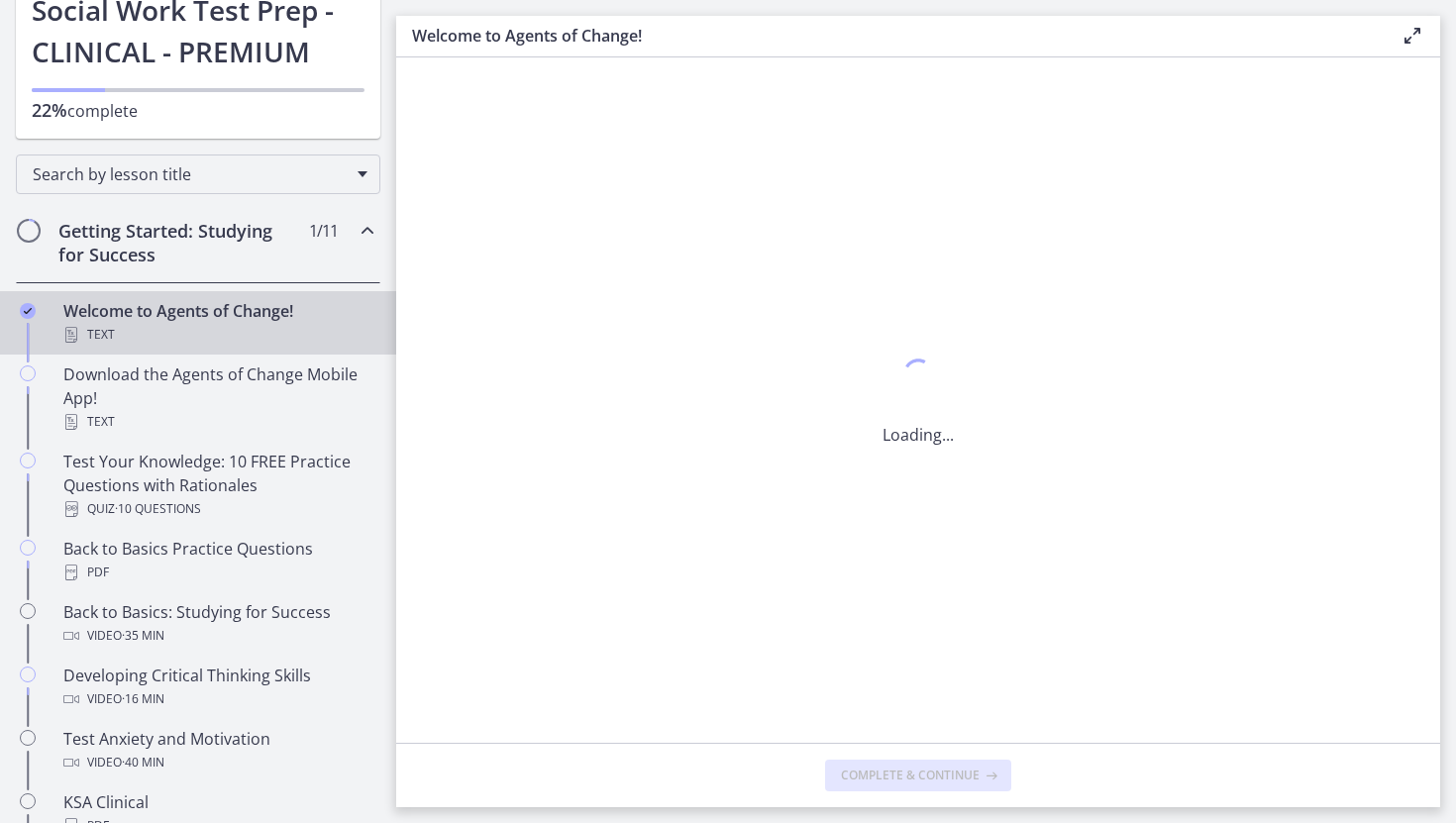 scroll, scrollTop: 0, scrollLeft: 0, axis: both 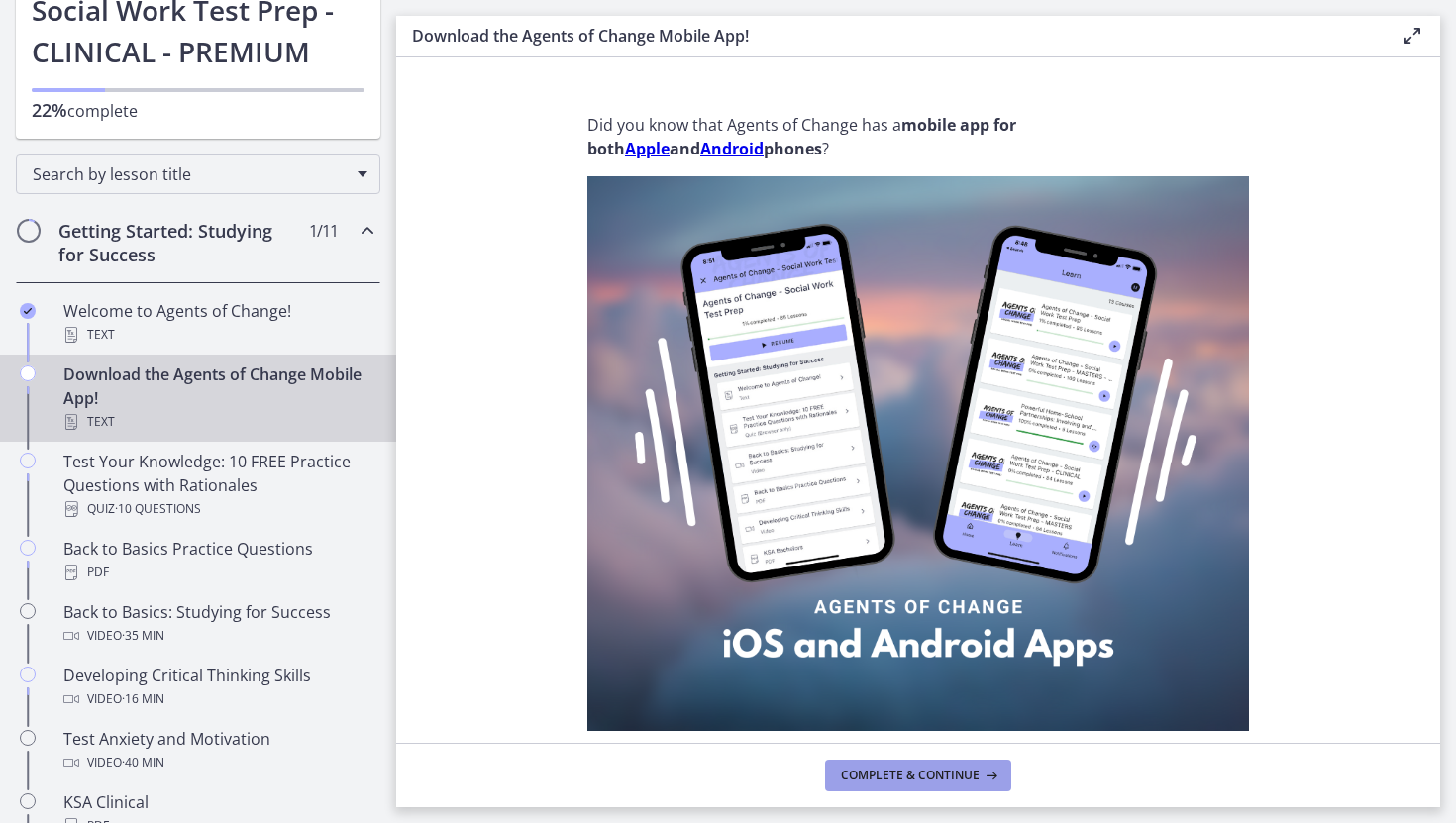 click on "Complete & continue" at bounding box center [910, 775] 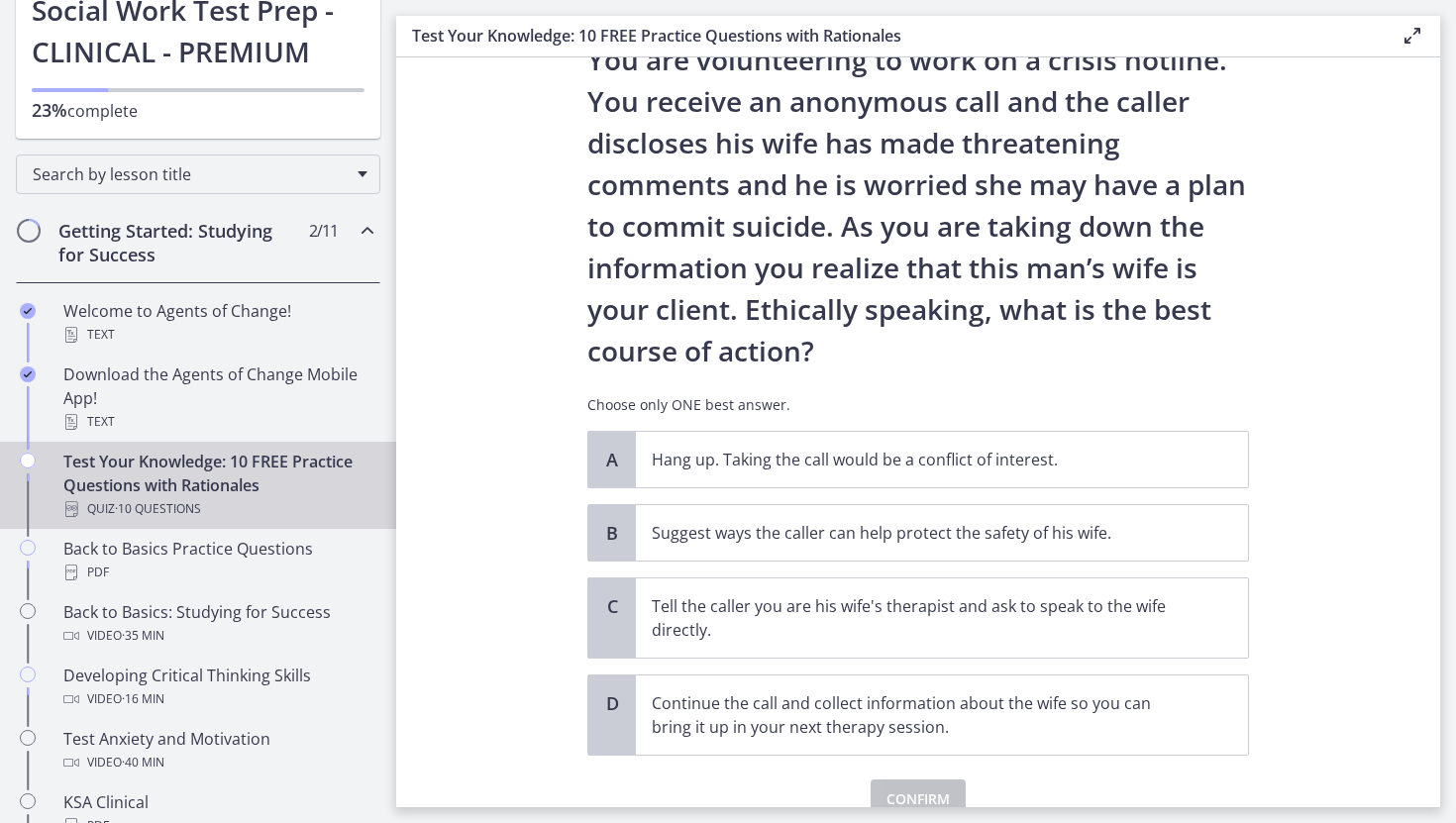 scroll, scrollTop: 173, scrollLeft: 0, axis: vertical 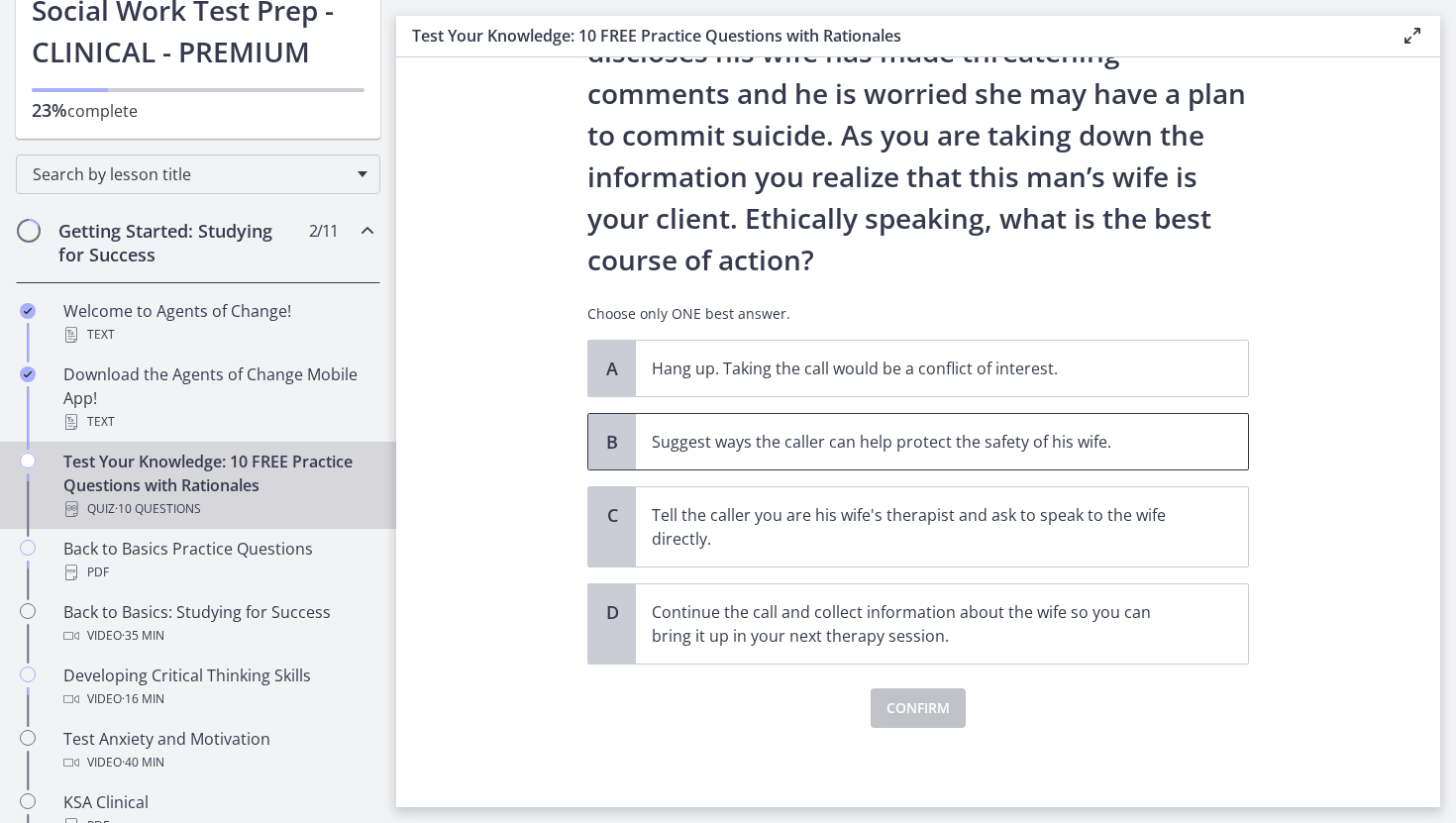 click on "Suggest ways the caller can help protect the safety of his wife." at bounding box center [922, 442] 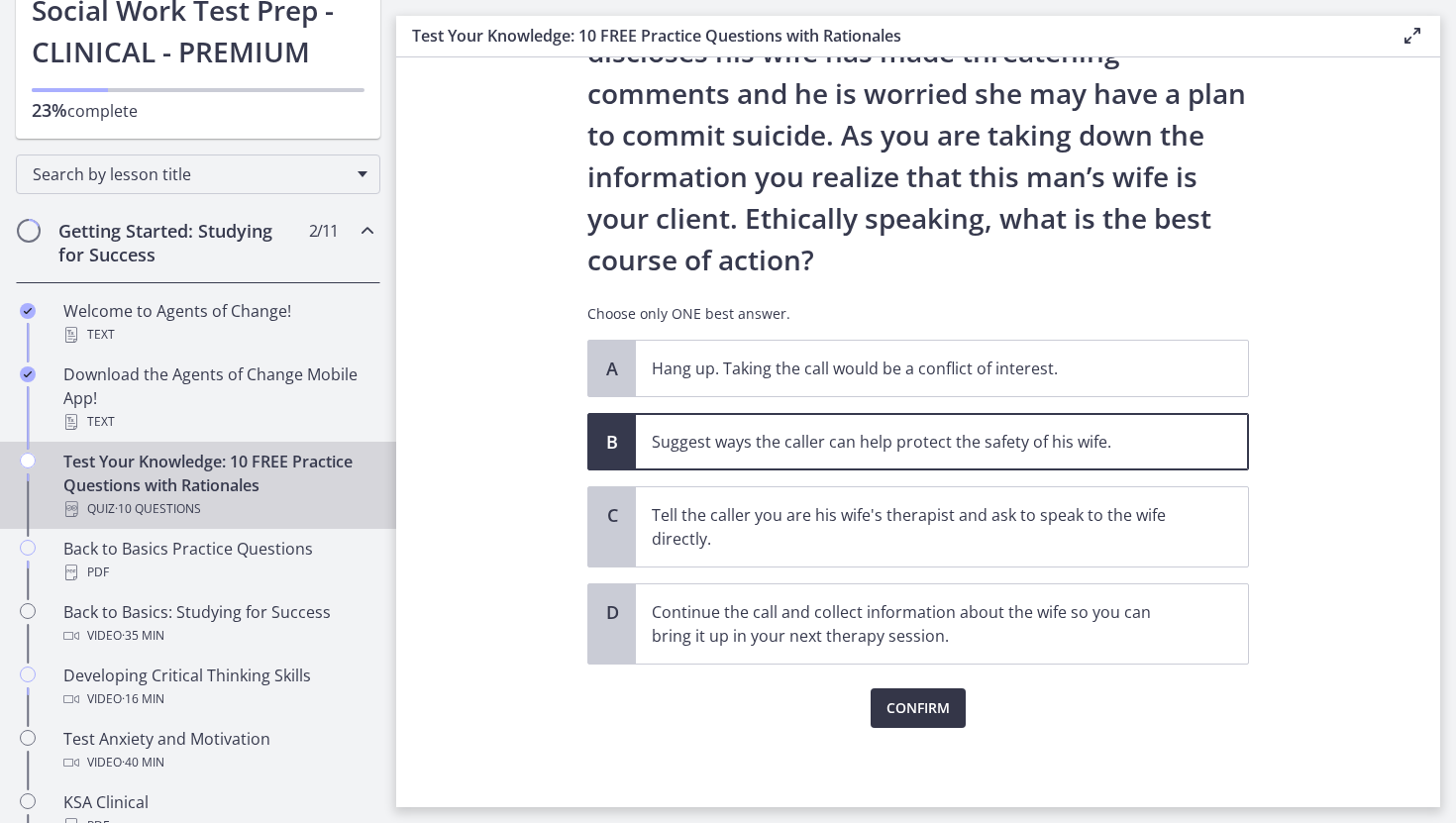 click on "Confirm" at bounding box center [918, 708] 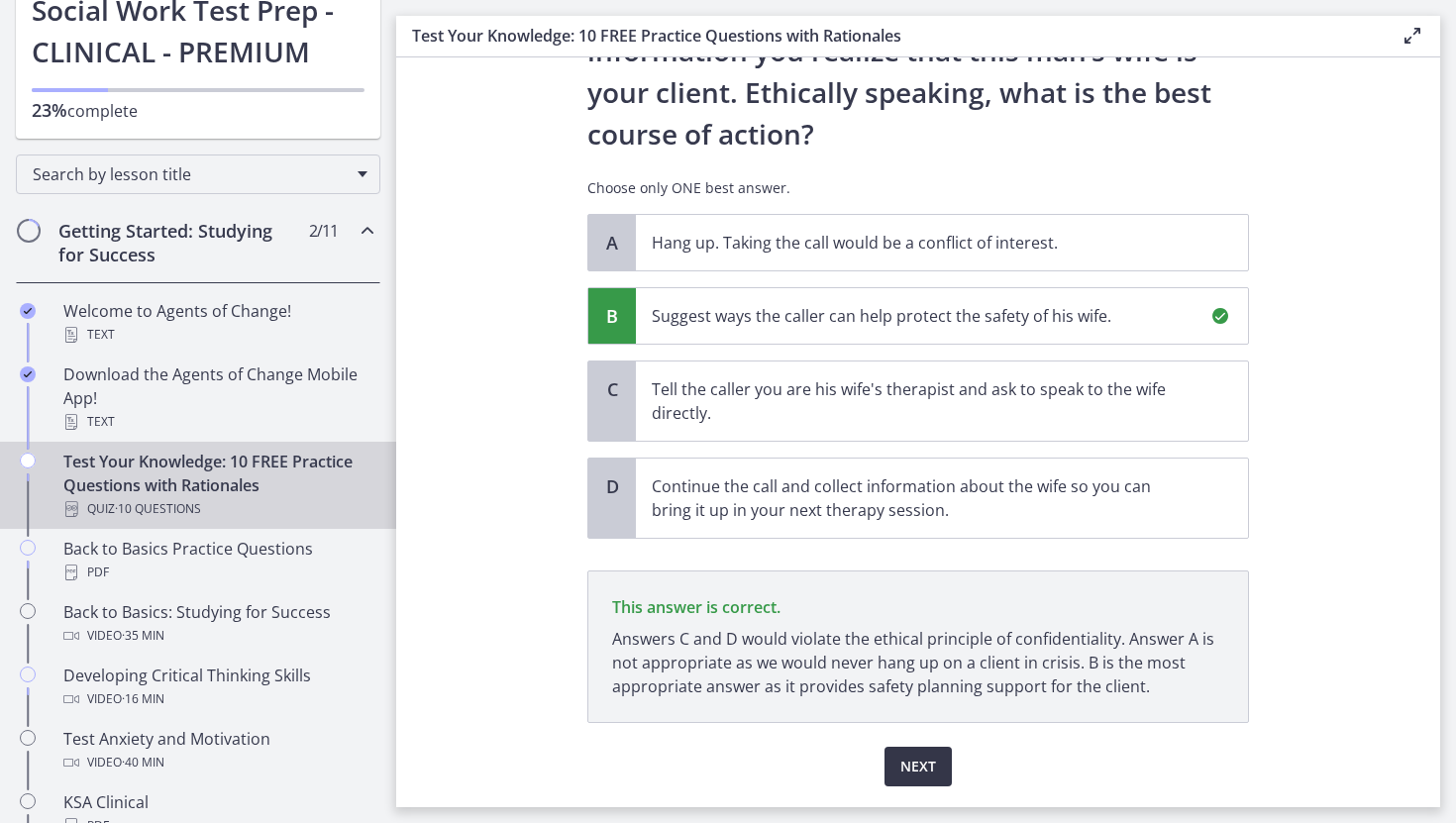 scroll, scrollTop: 358, scrollLeft: 0, axis: vertical 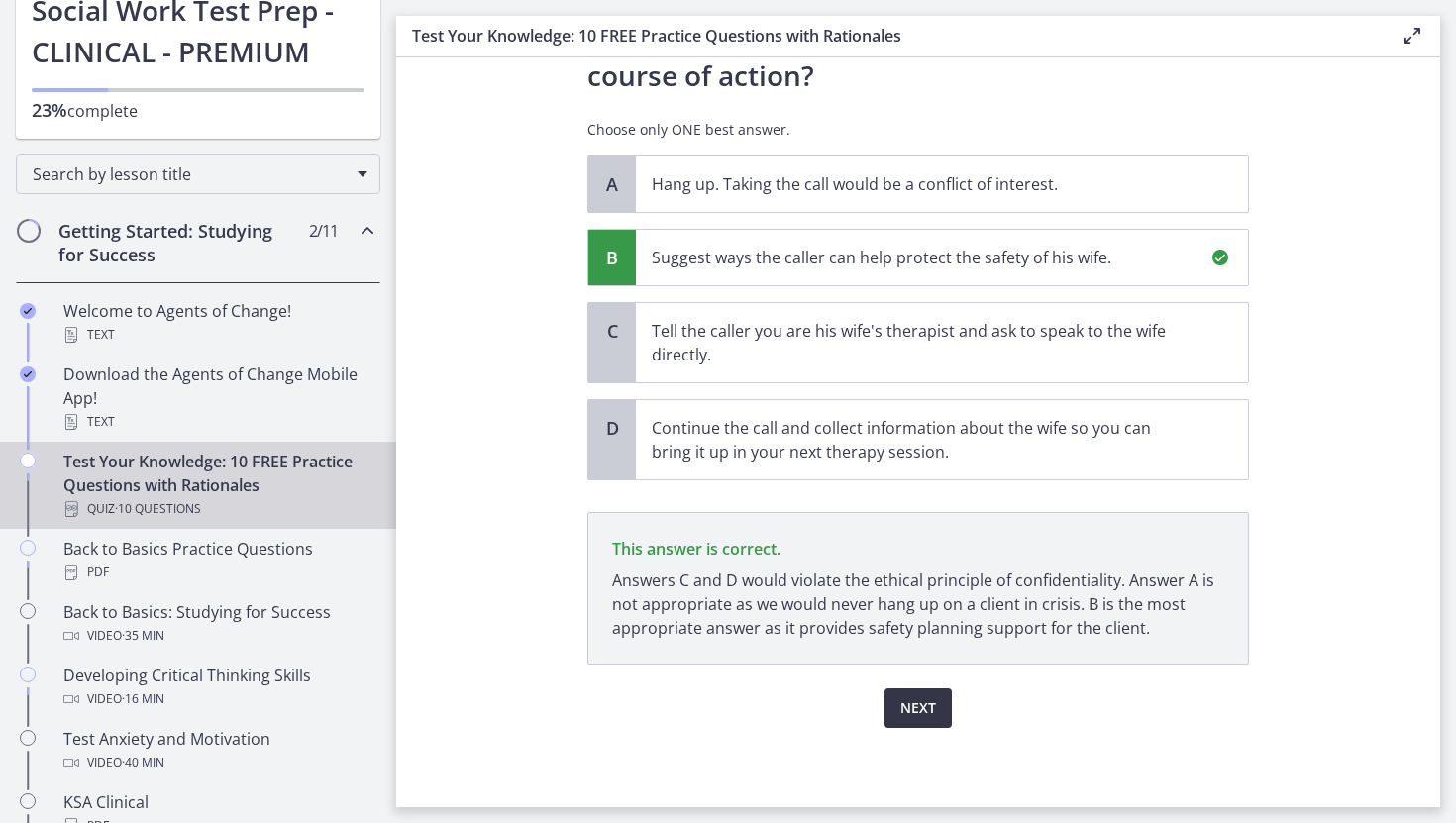click on "Next" at bounding box center [918, 708] 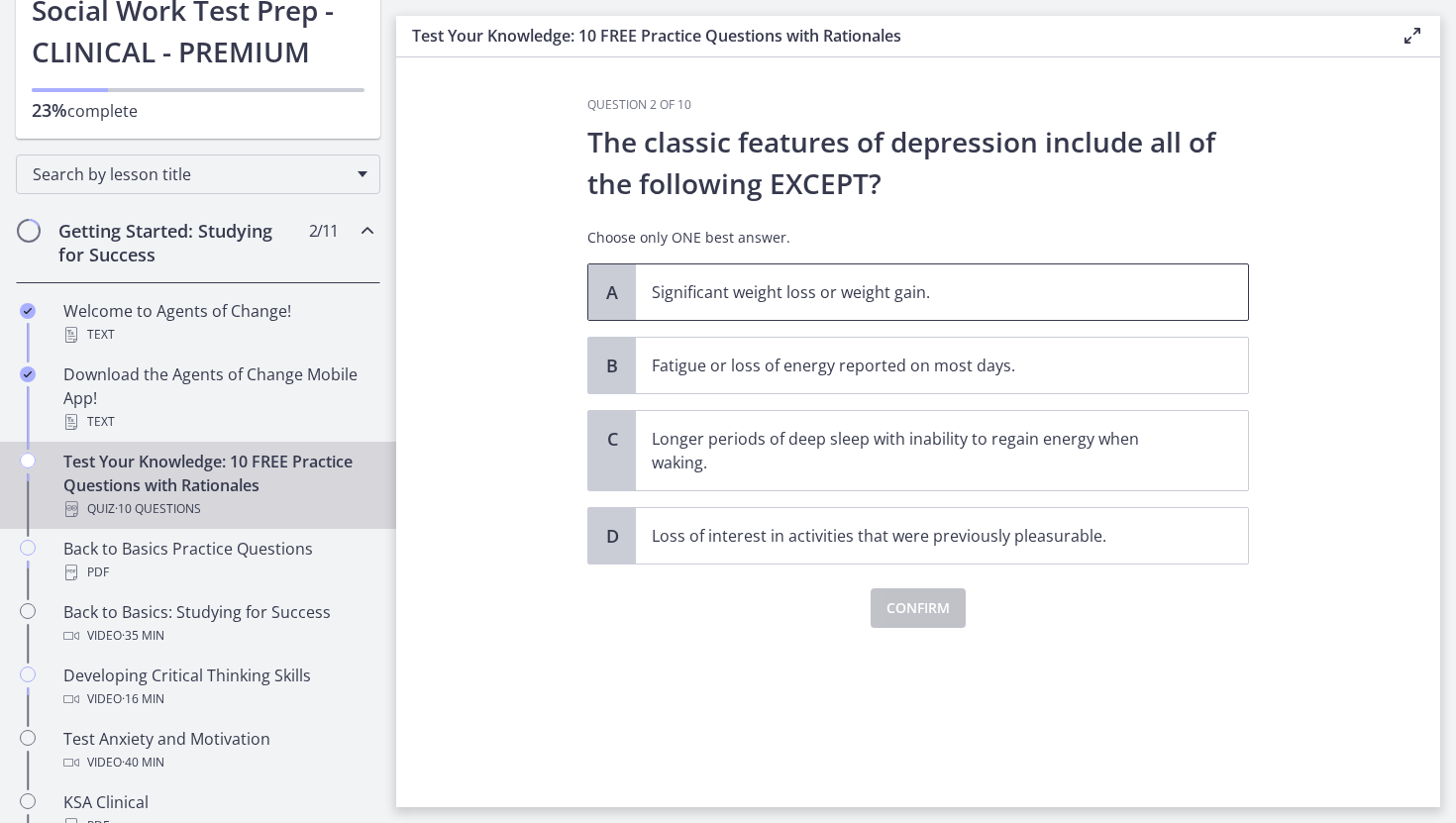 click on "Significant weight loss or weight gain." at bounding box center [942, 292] 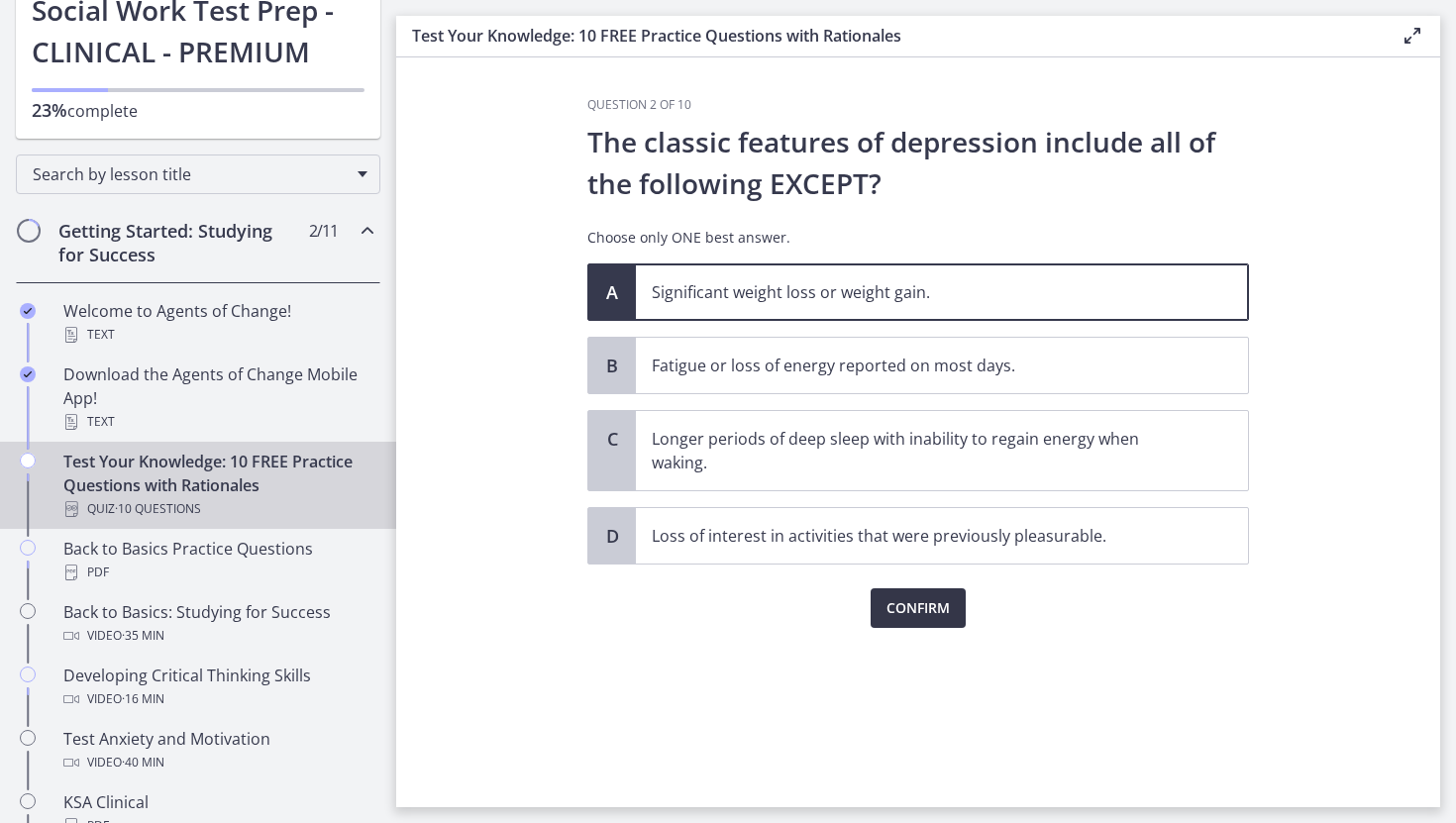 click on "Confirm" at bounding box center (918, 608) 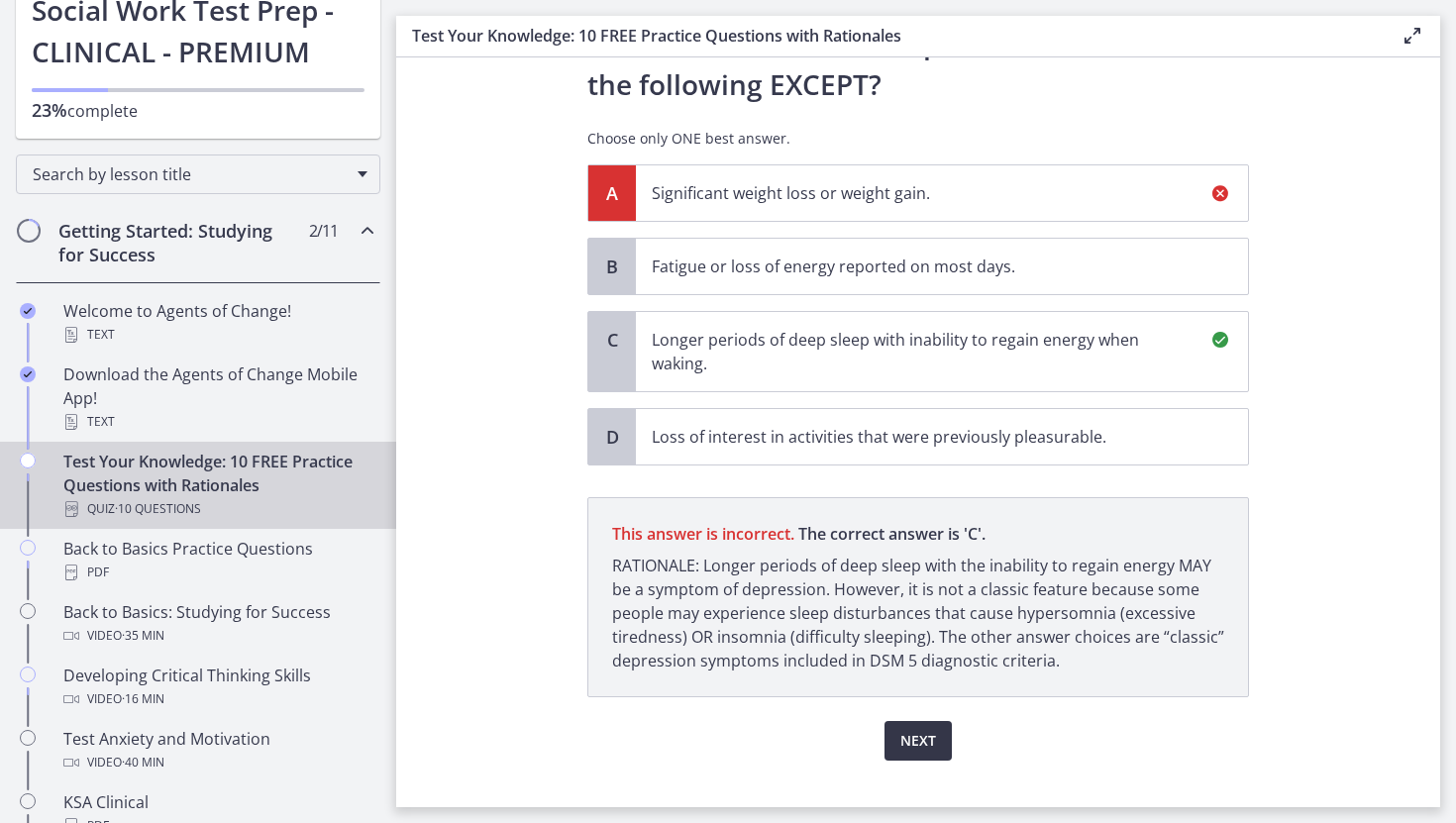 scroll, scrollTop: 132, scrollLeft: 0, axis: vertical 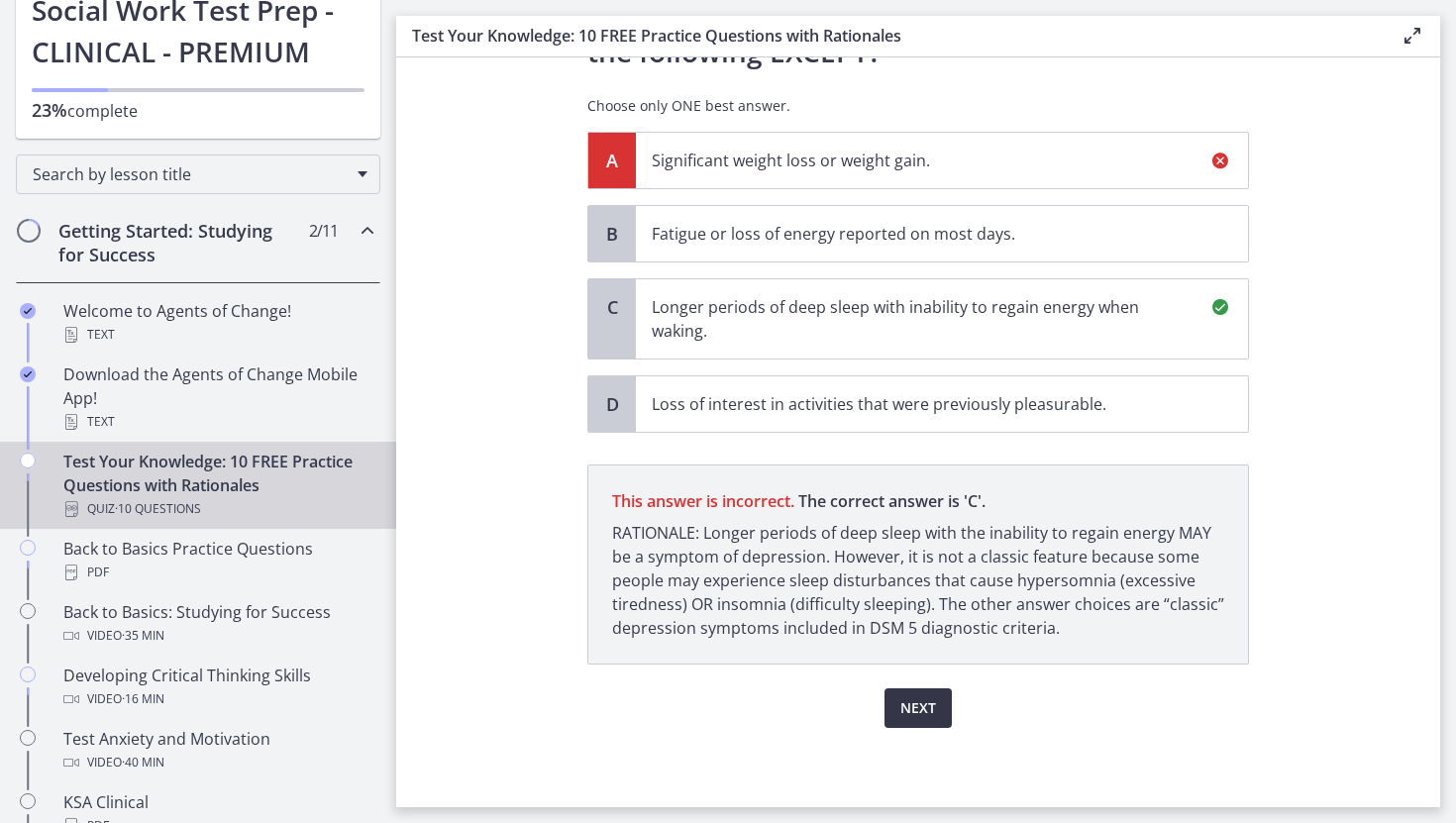 click on "Next" at bounding box center (918, 708) 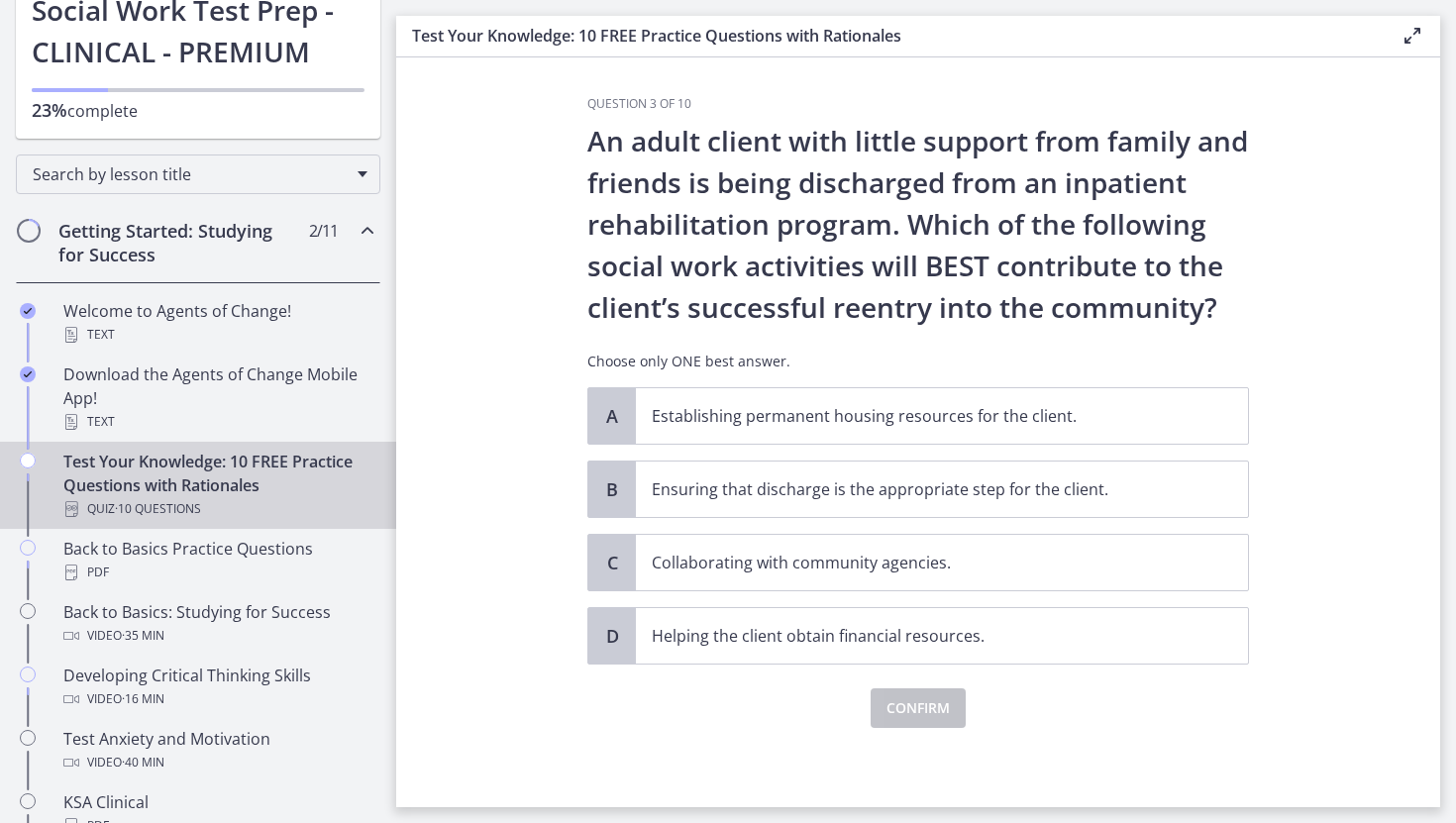 scroll, scrollTop: 0, scrollLeft: 0, axis: both 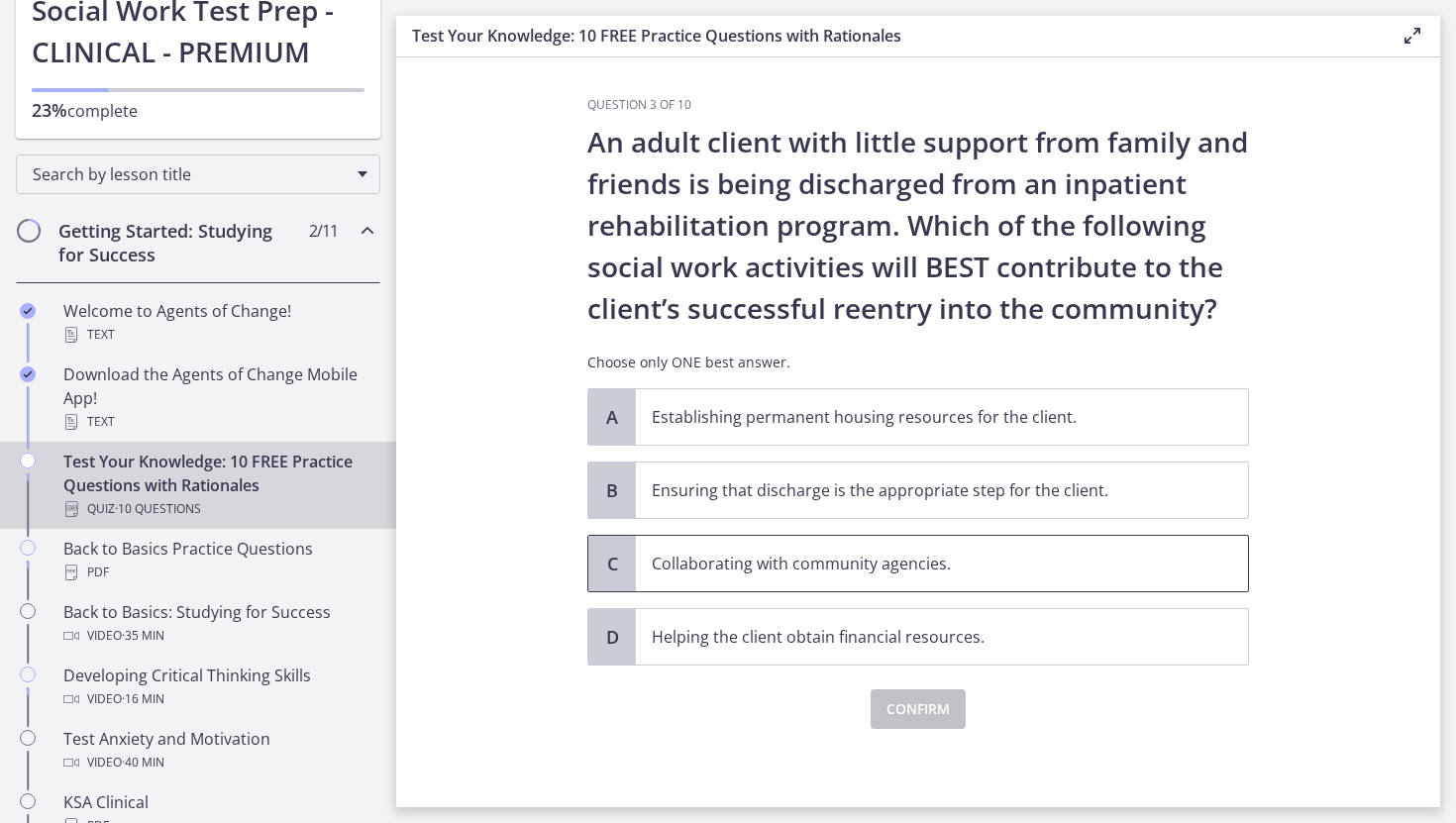 click on "Collaborating with community agencies." at bounding box center (922, 564) 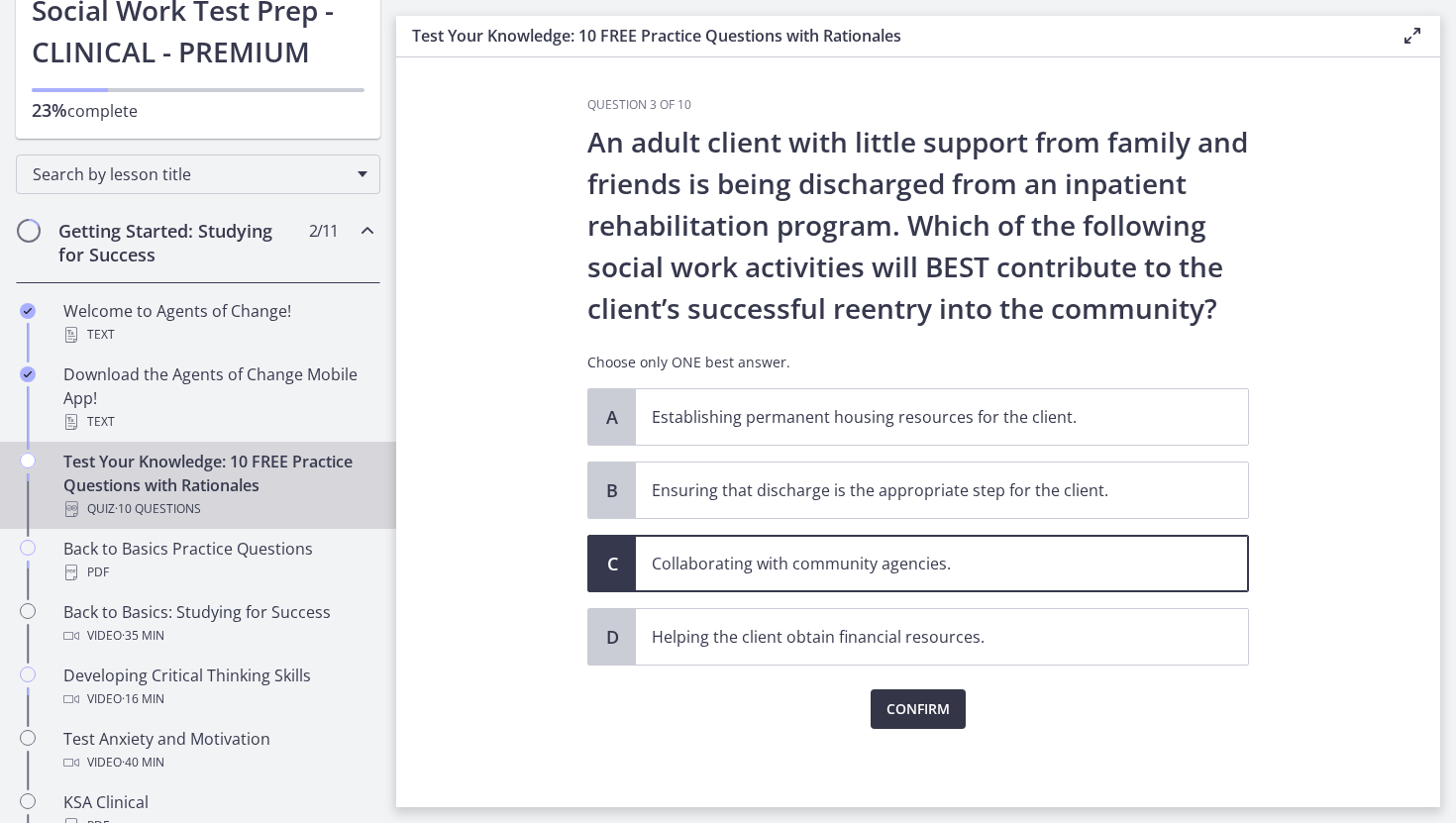 click on "Confirm" at bounding box center [918, 709] 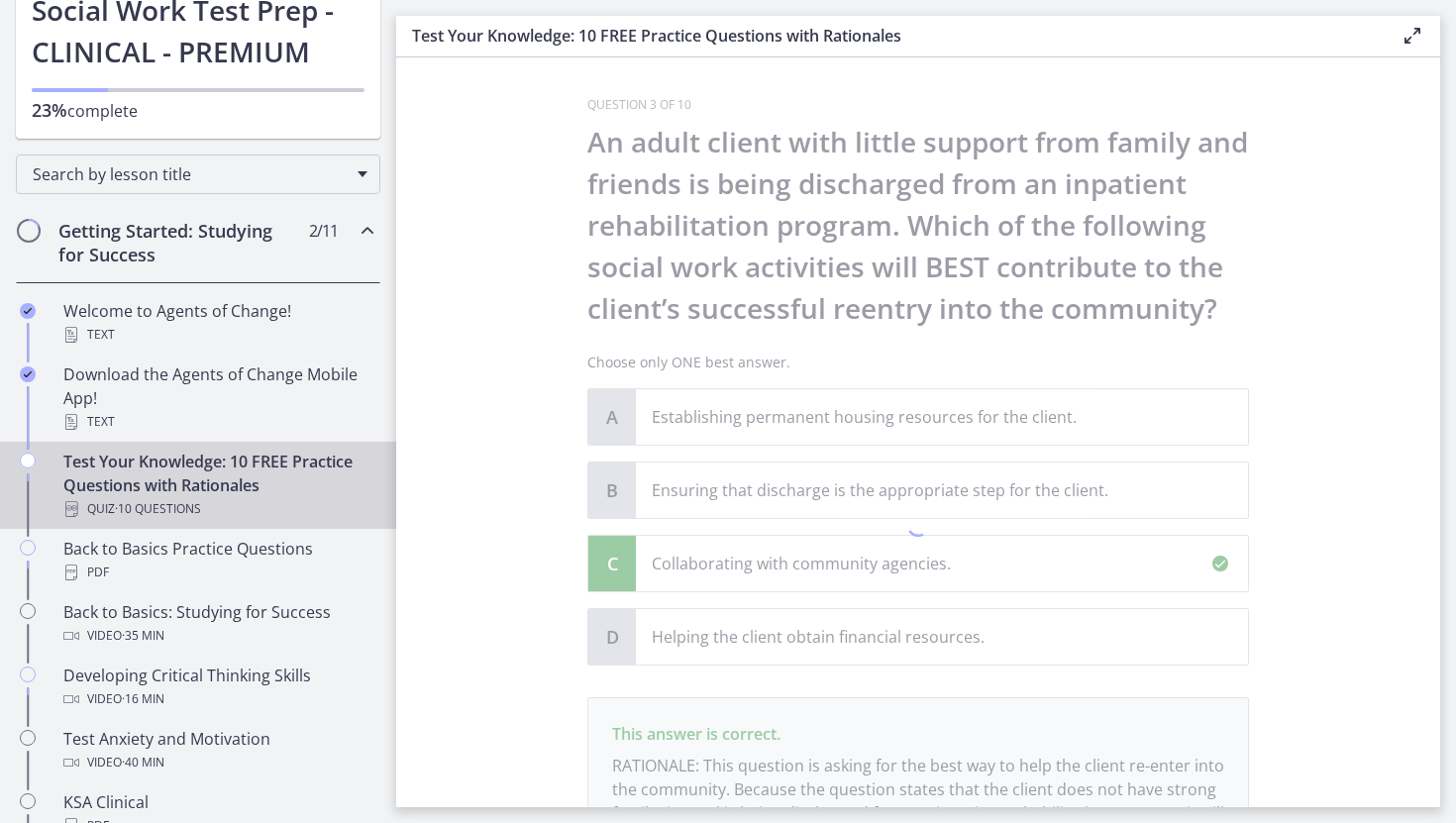scroll, scrollTop: 233, scrollLeft: 0, axis: vertical 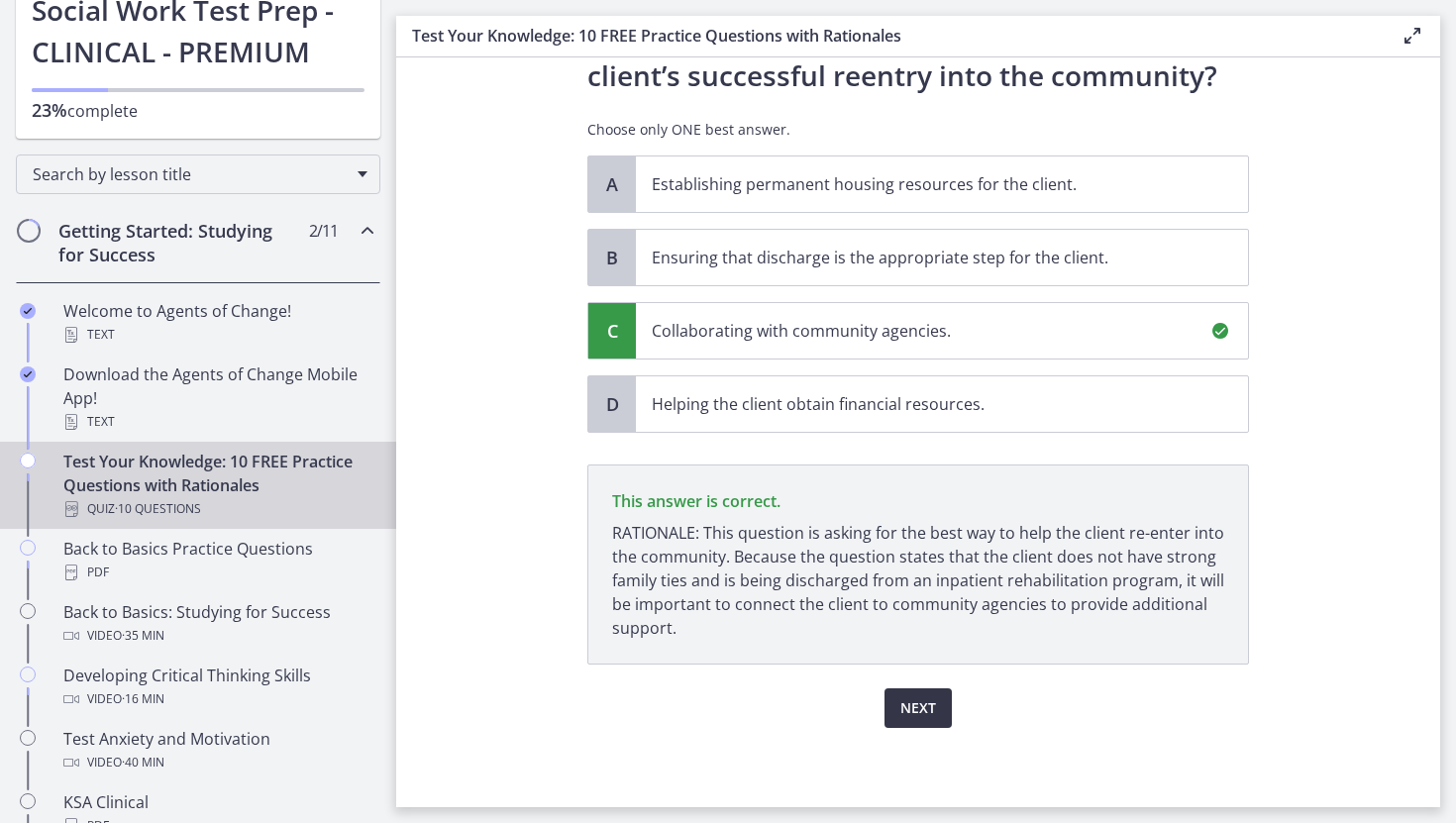 click on "Next" at bounding box center (918, 708) 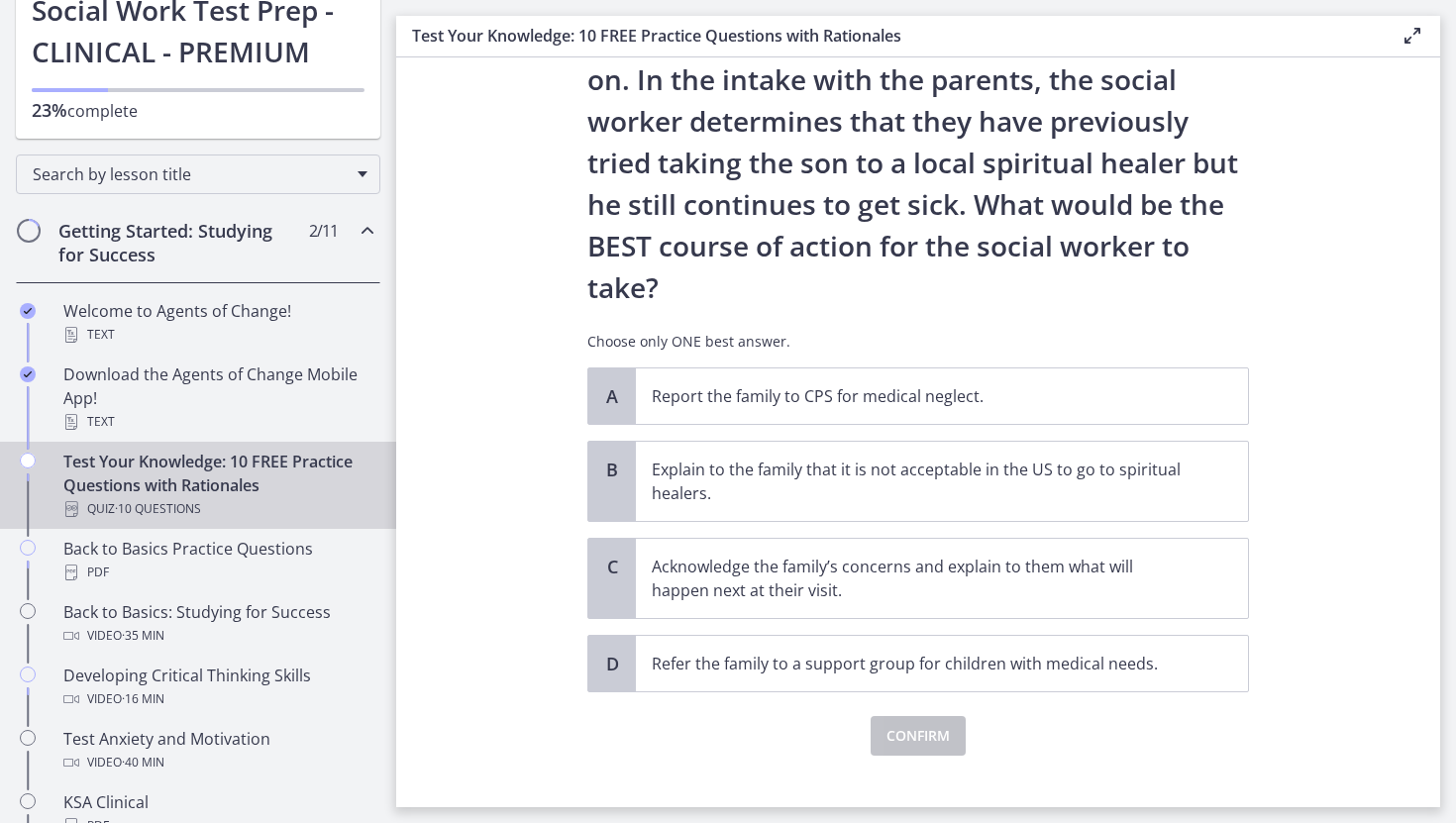 scroll, scrollTop: 277, scrollLeft: 0, axis: vertical 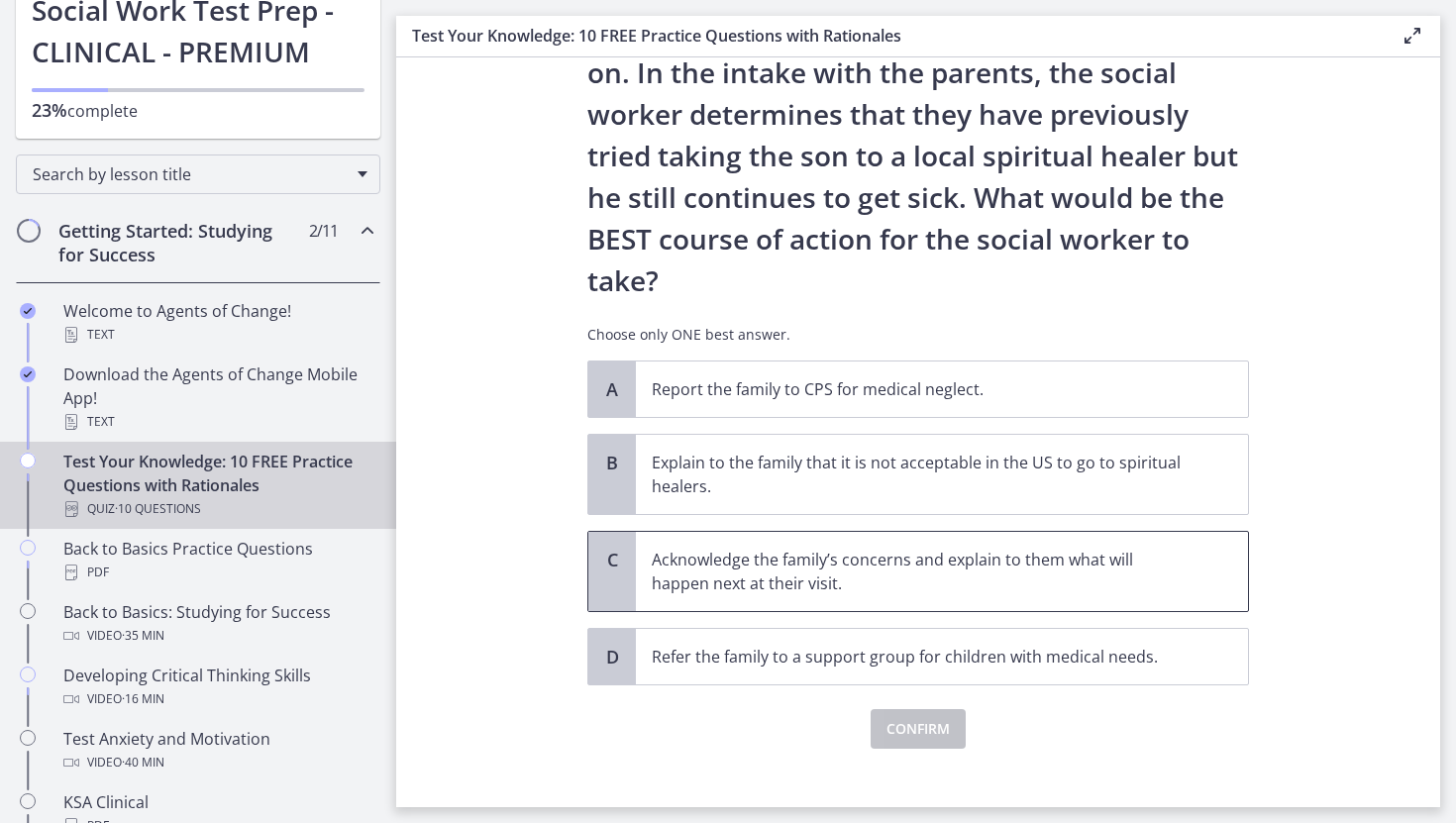 click on "Acknowledge the family’s concerns and explain to them what will happen next at their visit." at bounding box center [922, 571] 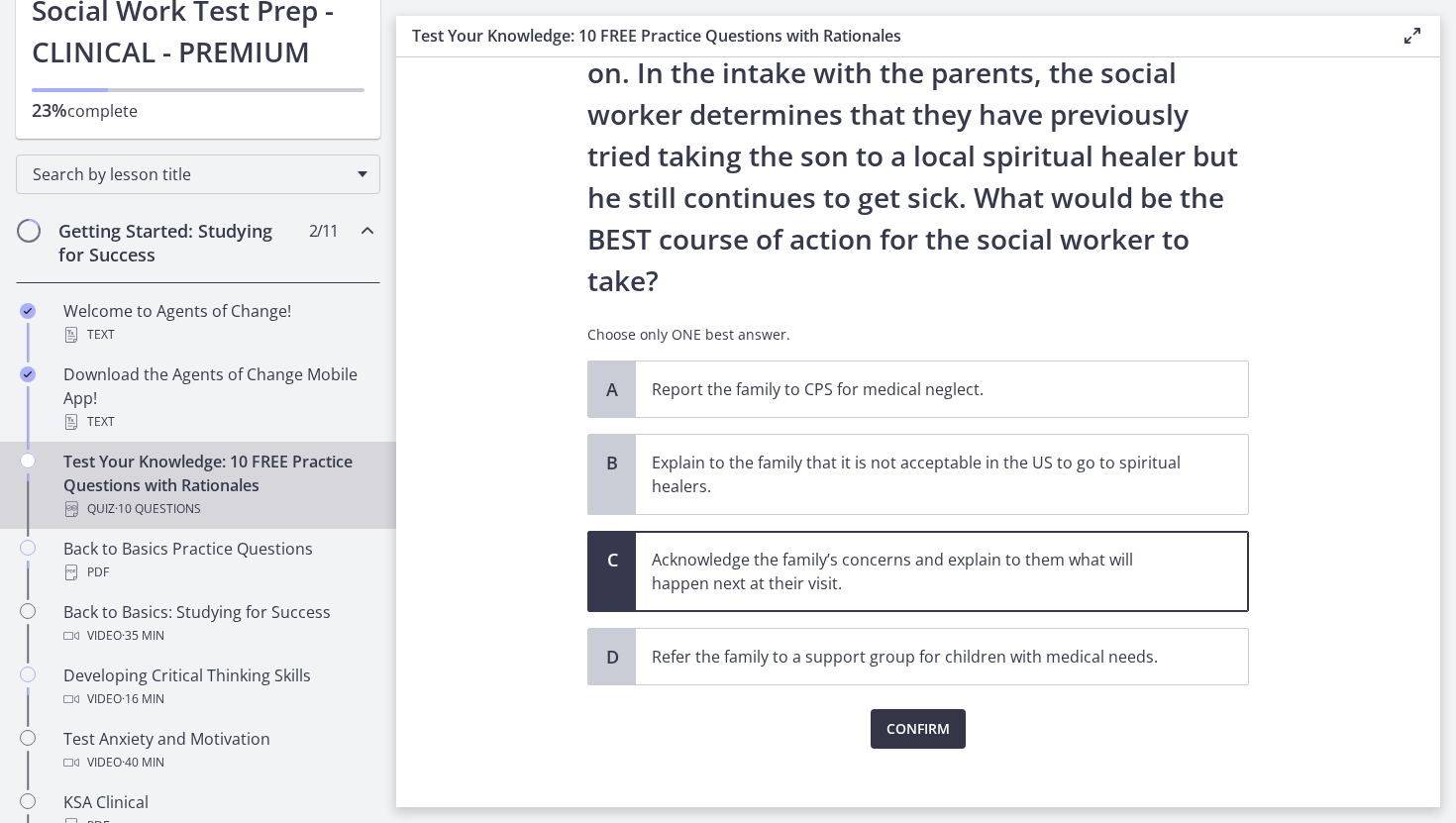 click on "Confirm" at bounding box center [918, 729] 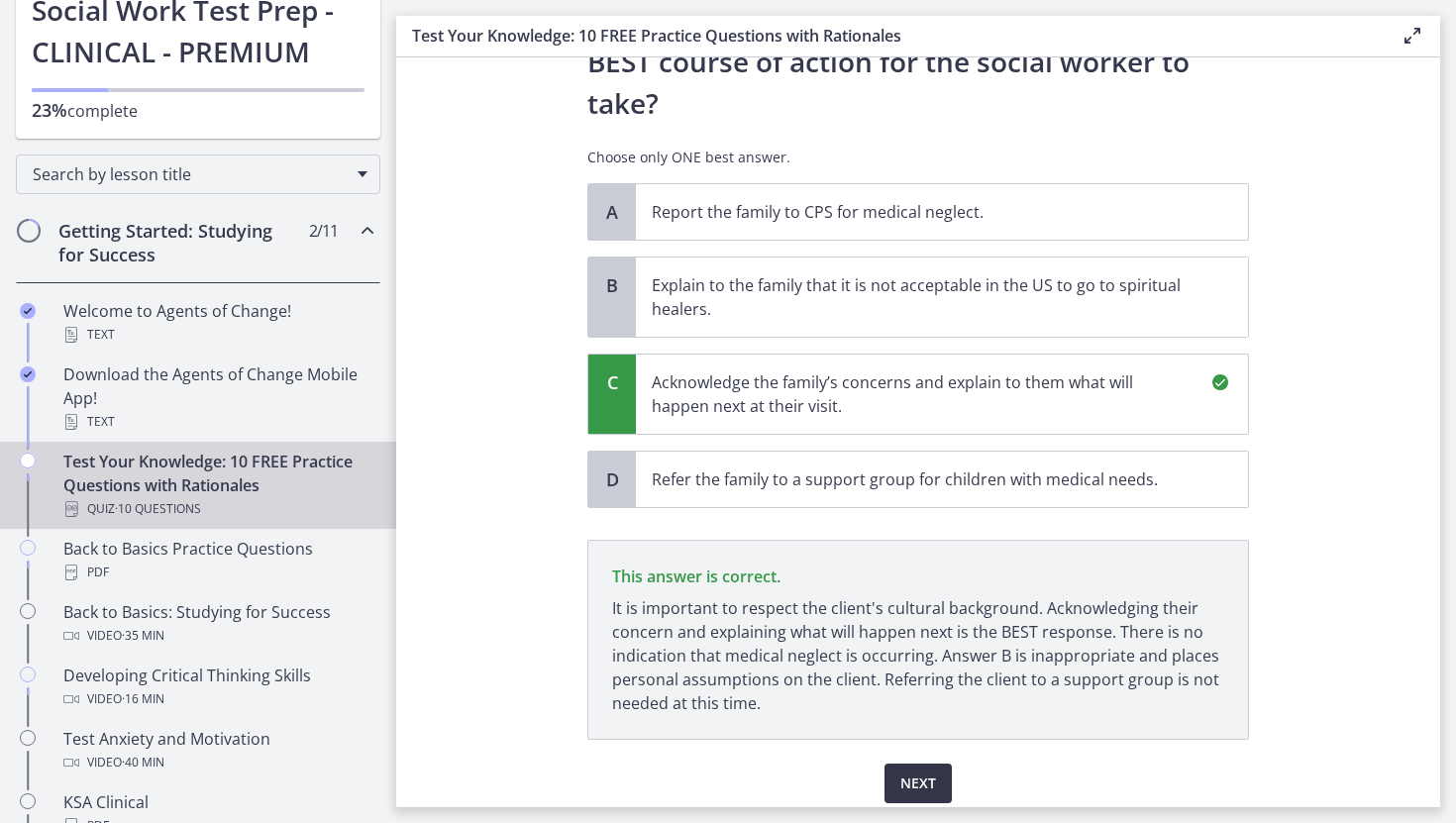 scroll, scrollTop: 530, scrollLeft: 0, axis: vertical 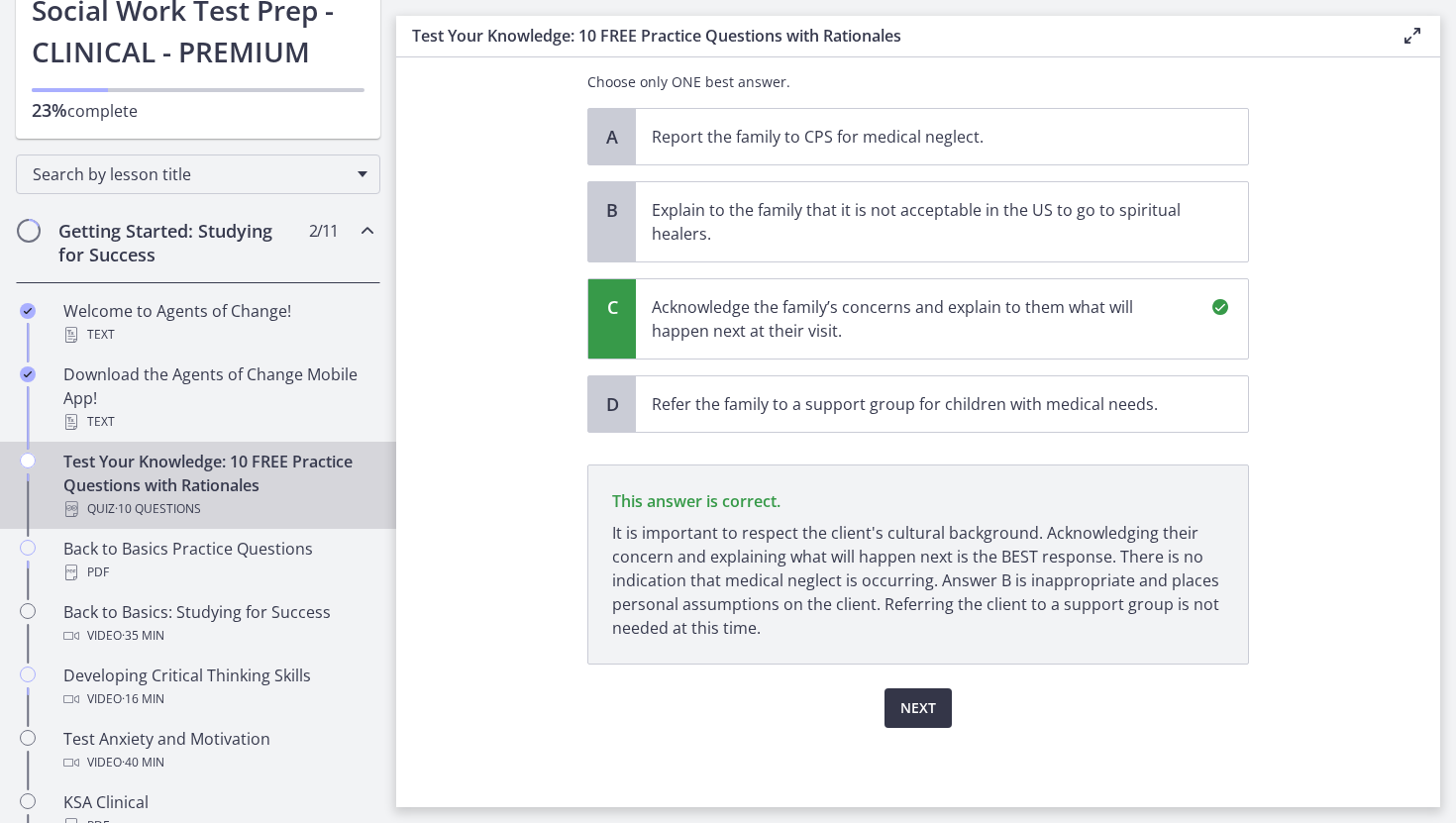 click on "Next" at bounding box center (918, 708) 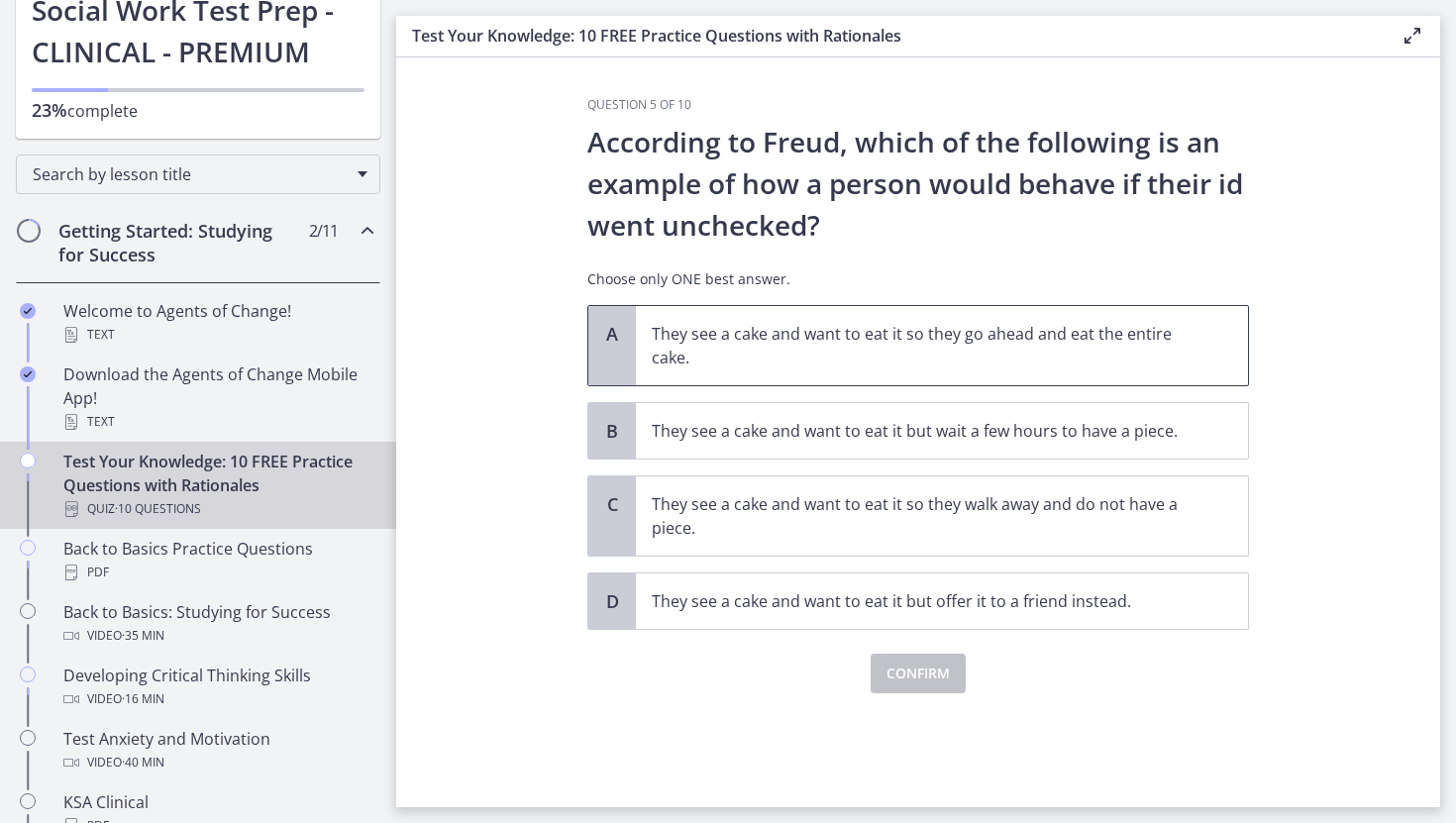 click on "They see a cake and want to eat it so they go ahead and eat the entire cake." at bounding box center (922, 346) 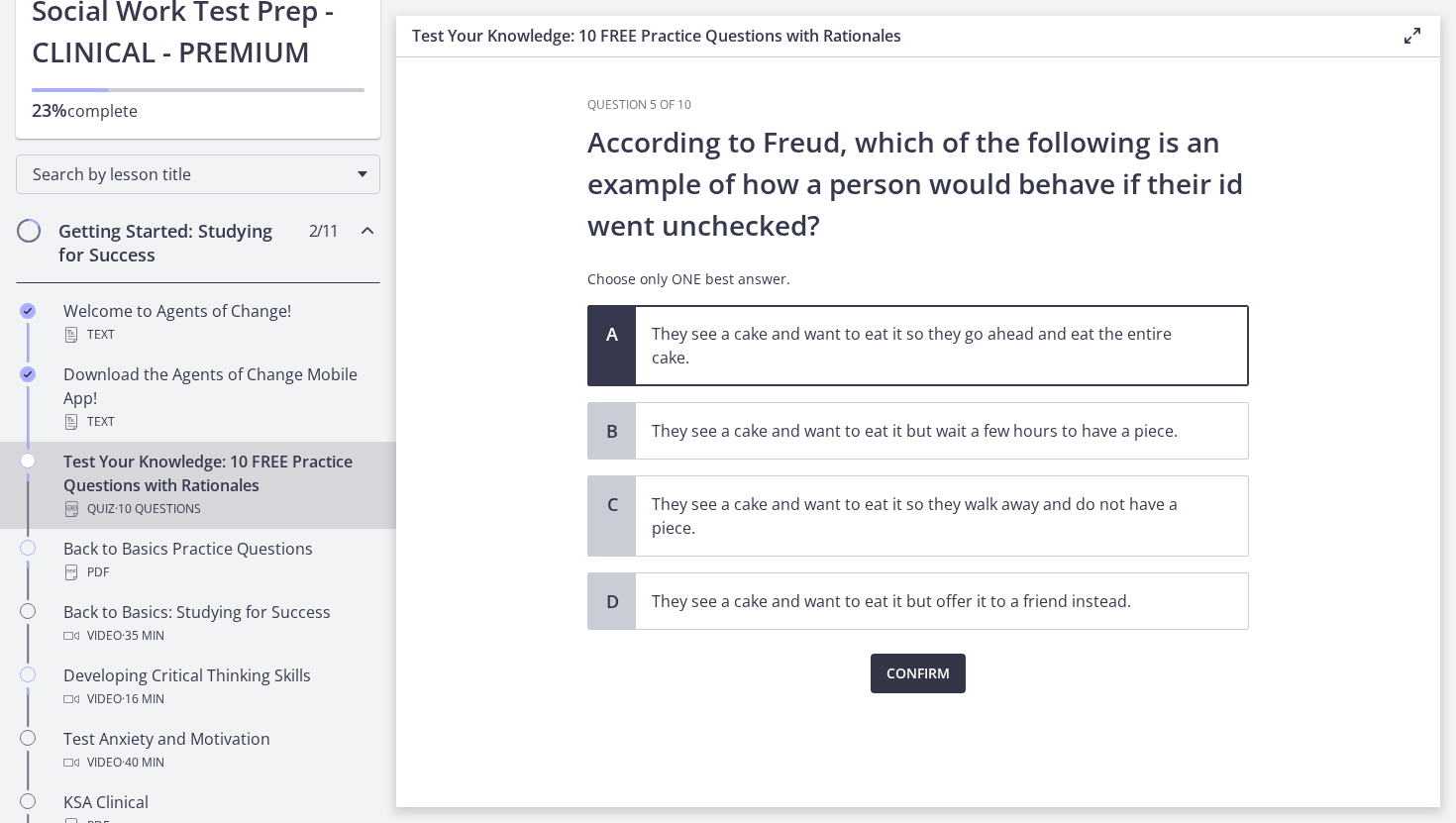 click on "Confirm" at bounding box center [918, 673] 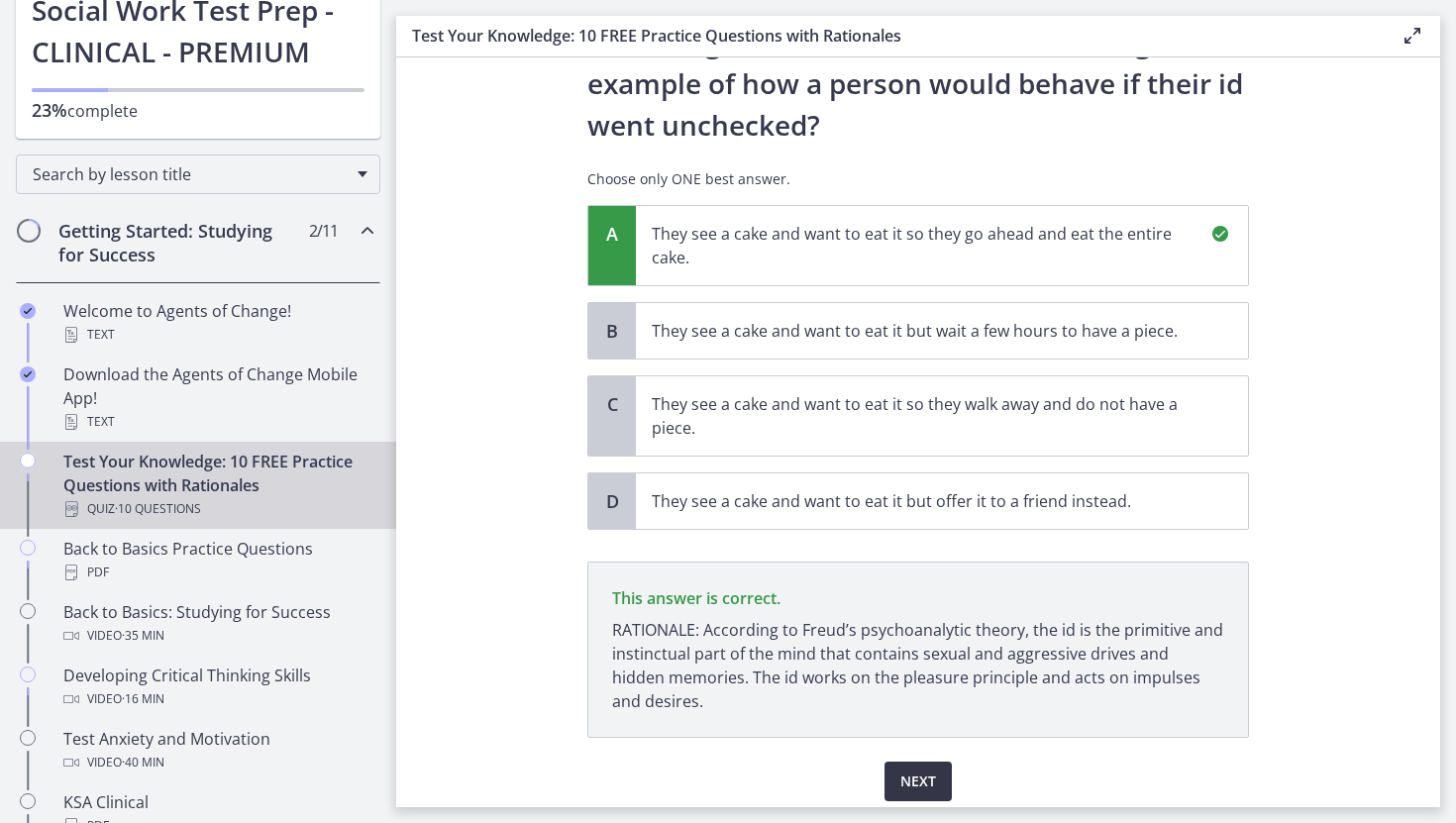scroll, scrollTop: 173, scrollLeft: 0, axis: vertical 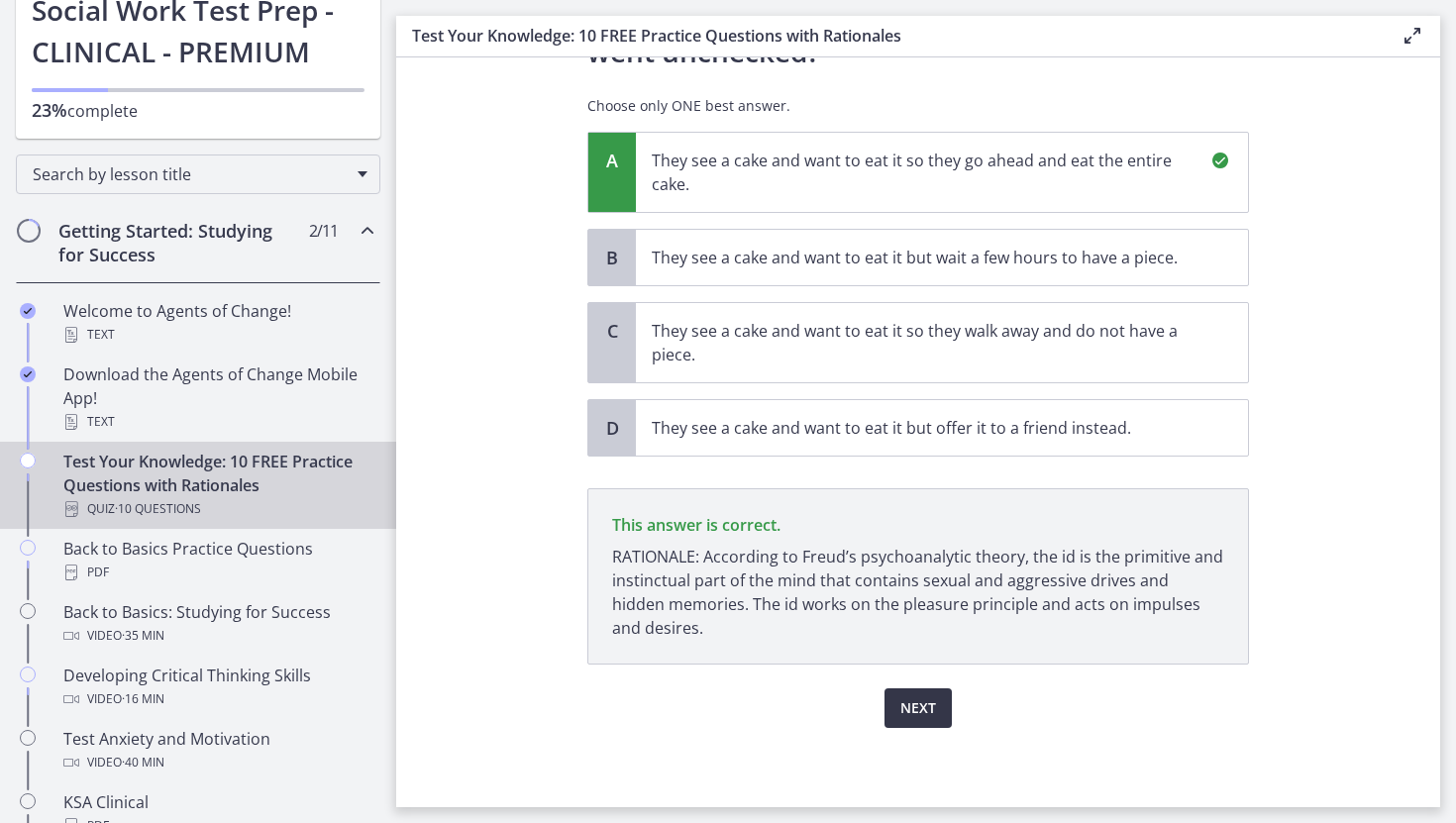click on "Next" at bounding box center (918, 708) 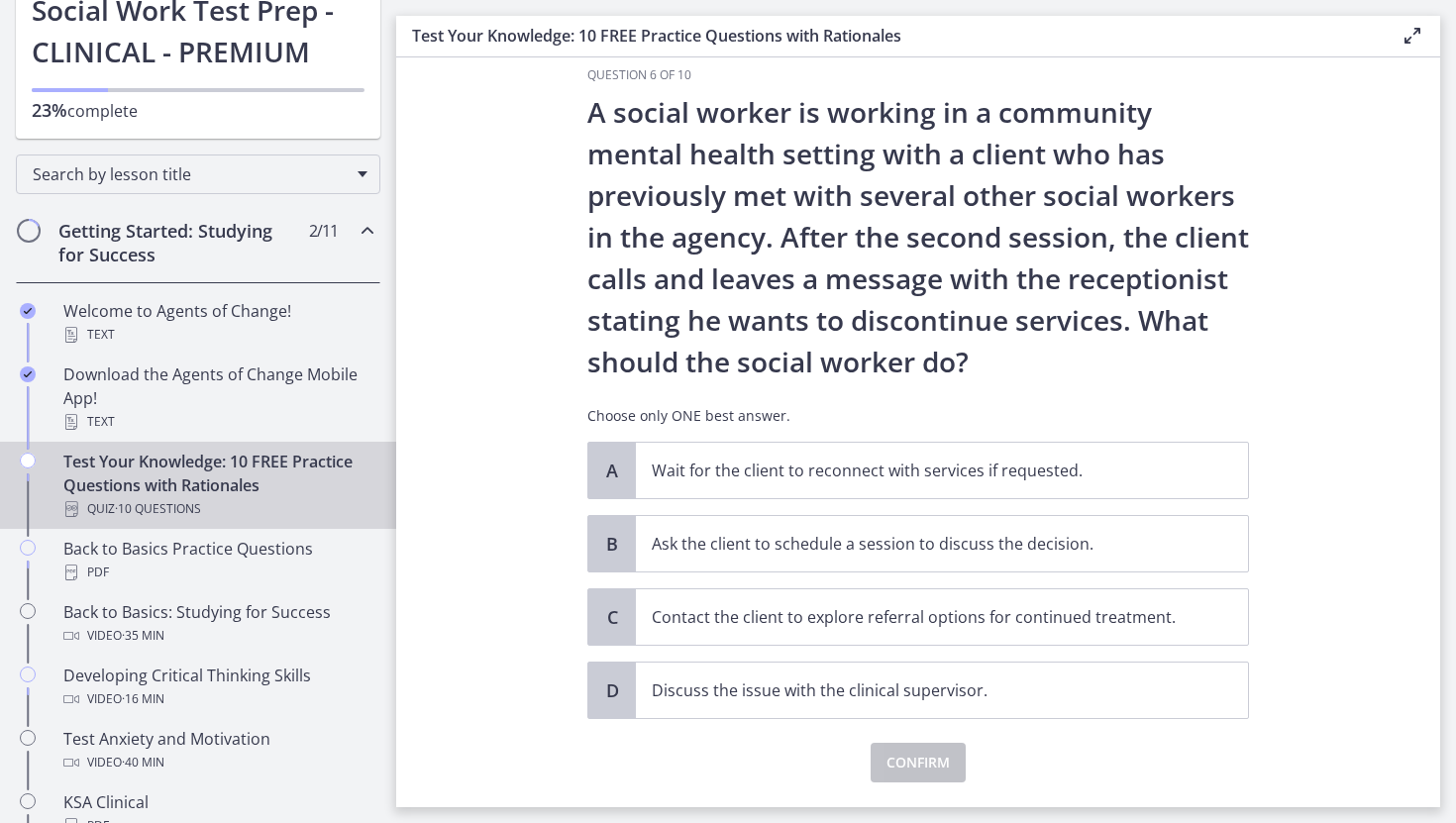 scroll, scrollTop: 35, scrollLeft: 0, axis: vertical 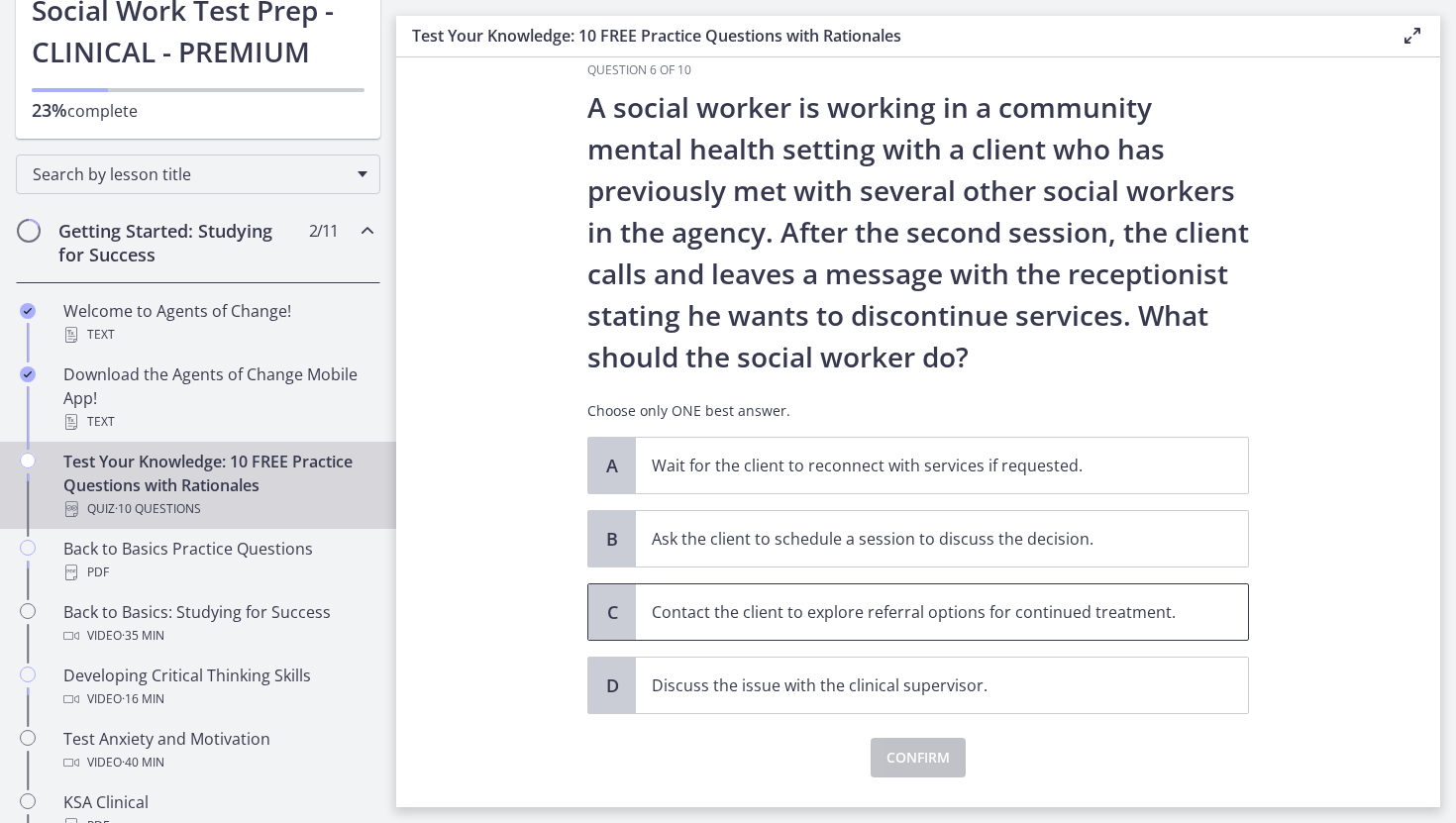 click on "Contact the client to explore referral options for continued treatment." at bounding box center [922, 612] 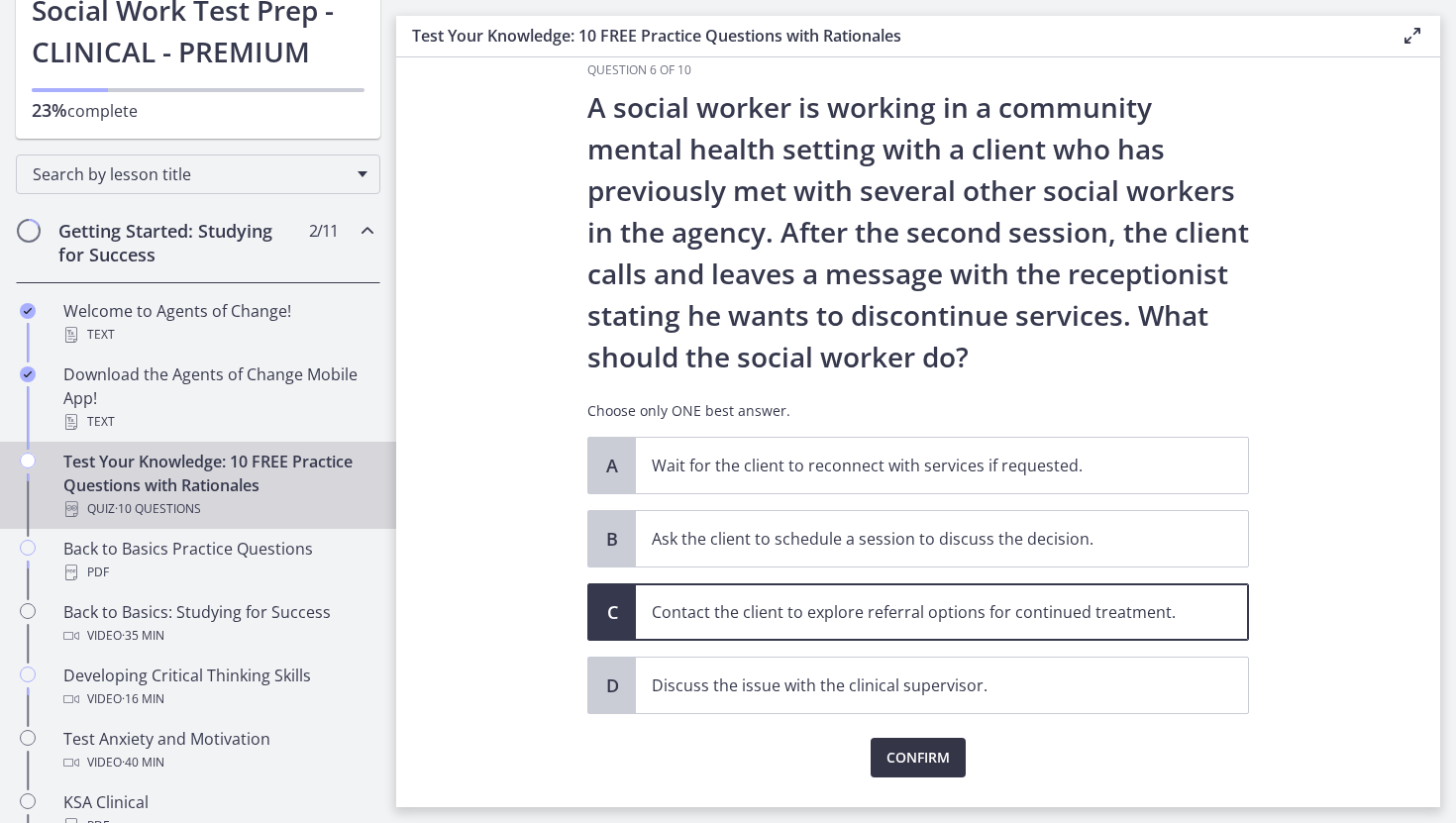 click on "Confirm" at bounding box center [918, 758] 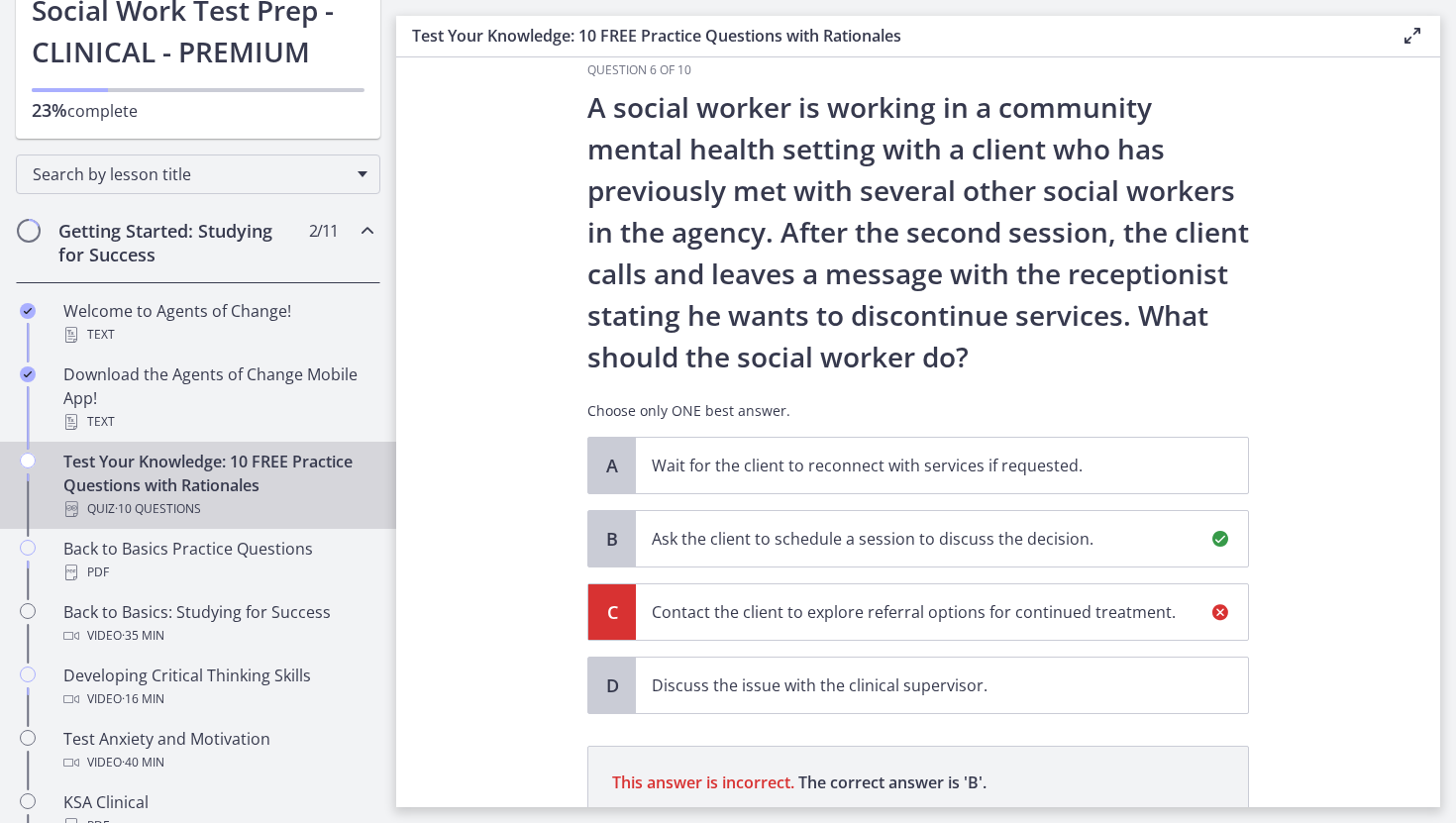 scroll, scrollTop: 316, scrollLeft: 0, axis: vertical 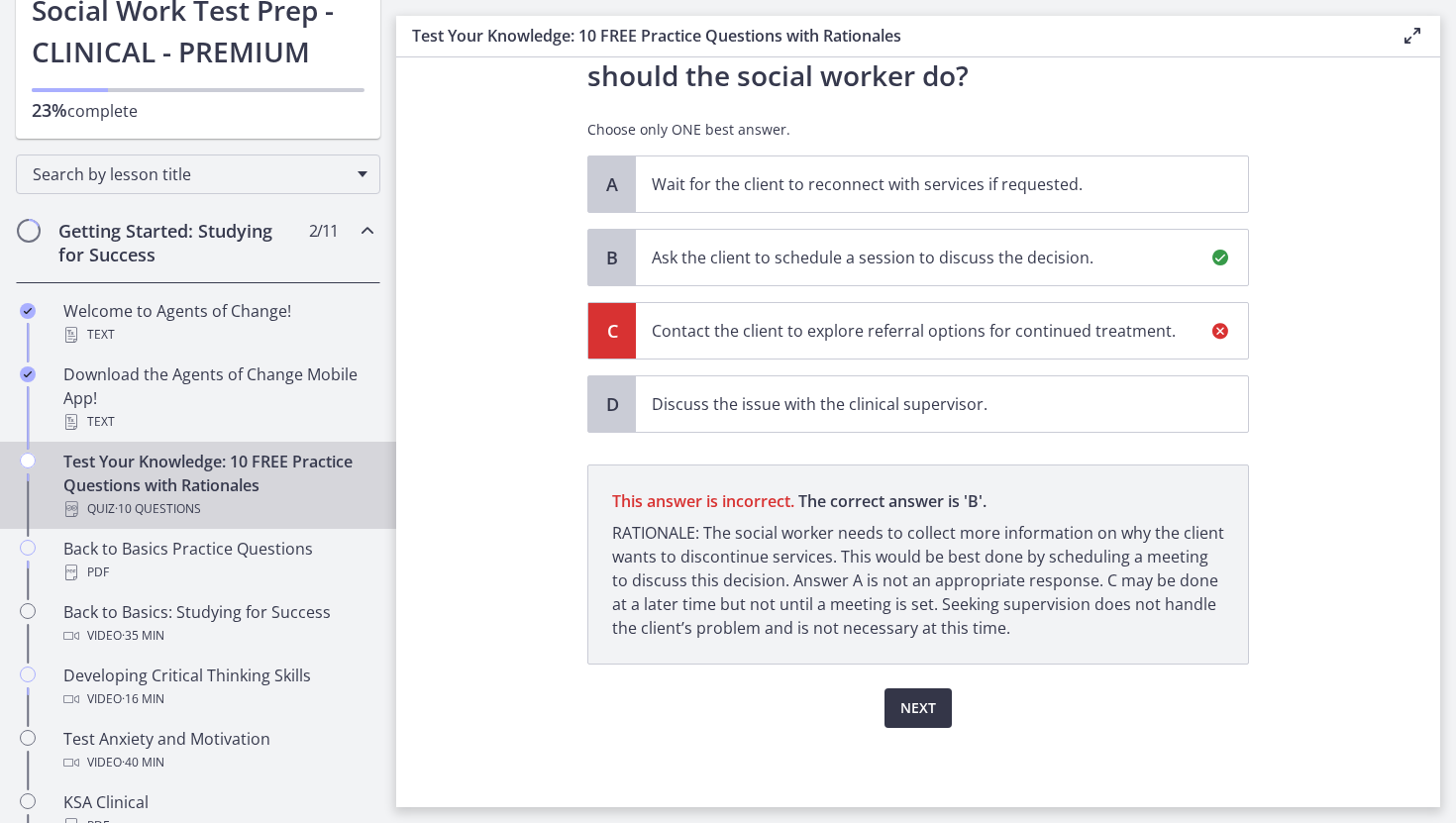 click on "Next" at bounding box center [918, 708] 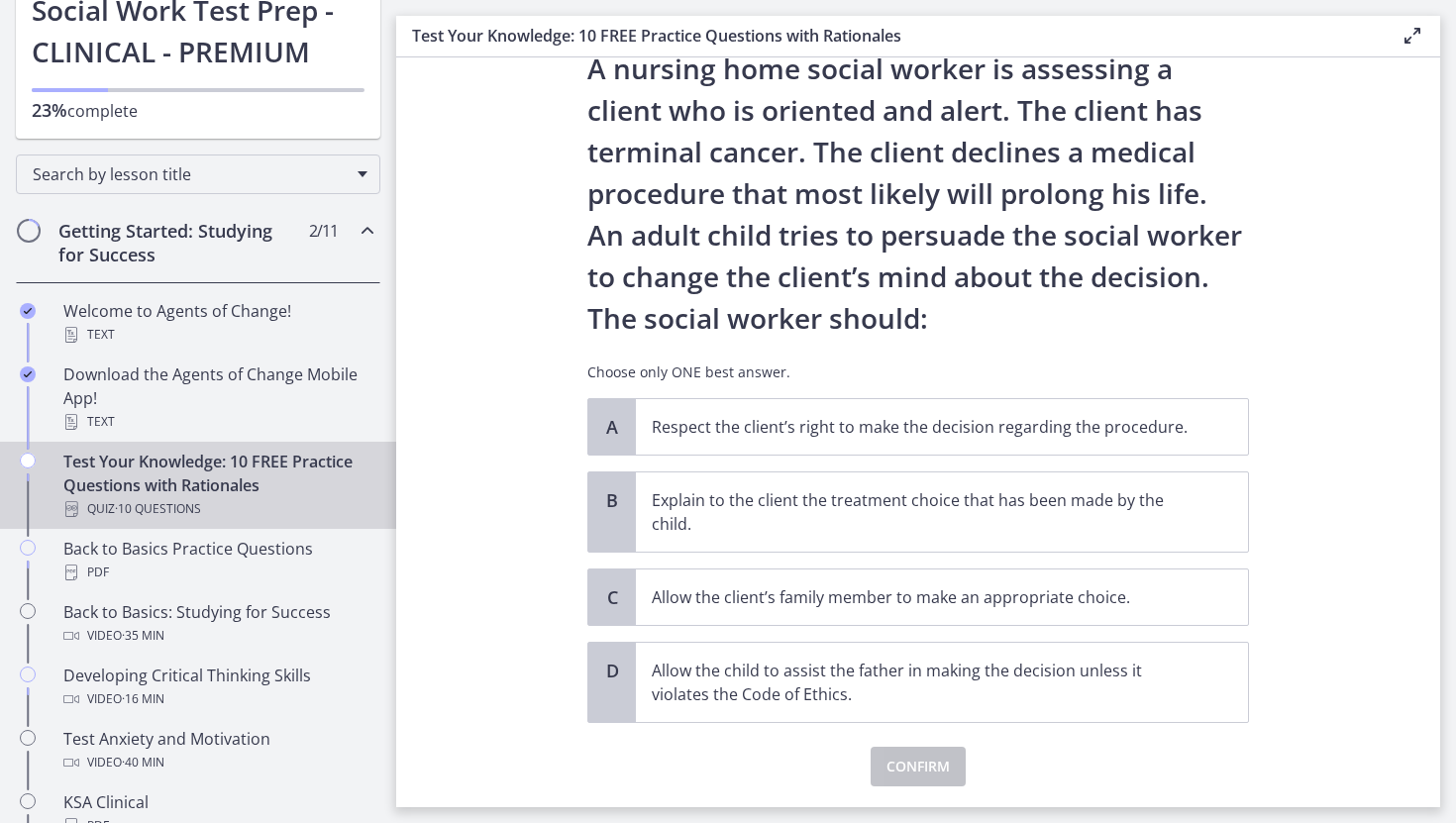 scroll, scrollTop: 84, scrollLeft: 0, axis: vertical 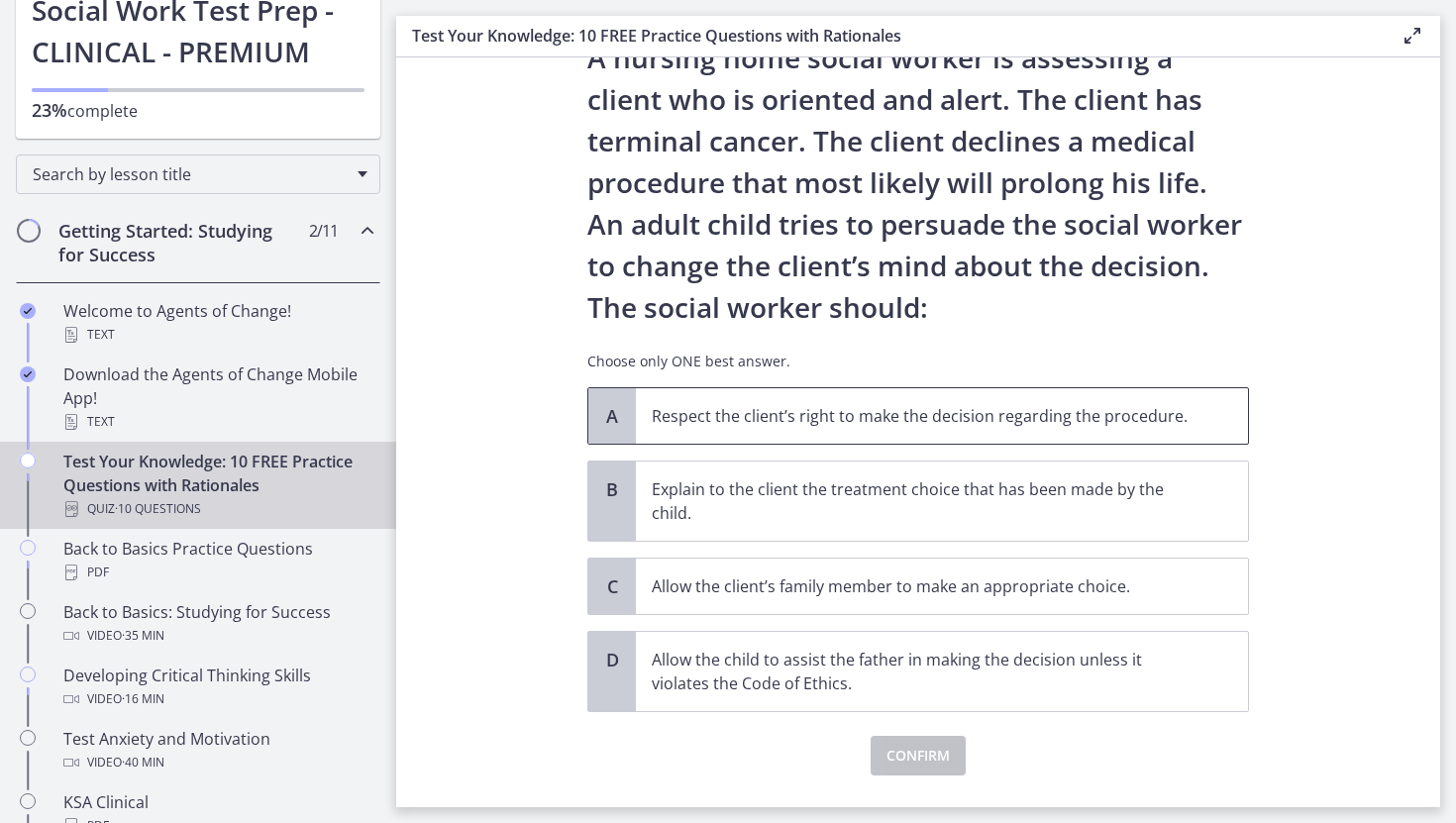 click on "Respect the client’s right to make the decision regarding the procedure." at bounding box center (942, 416) 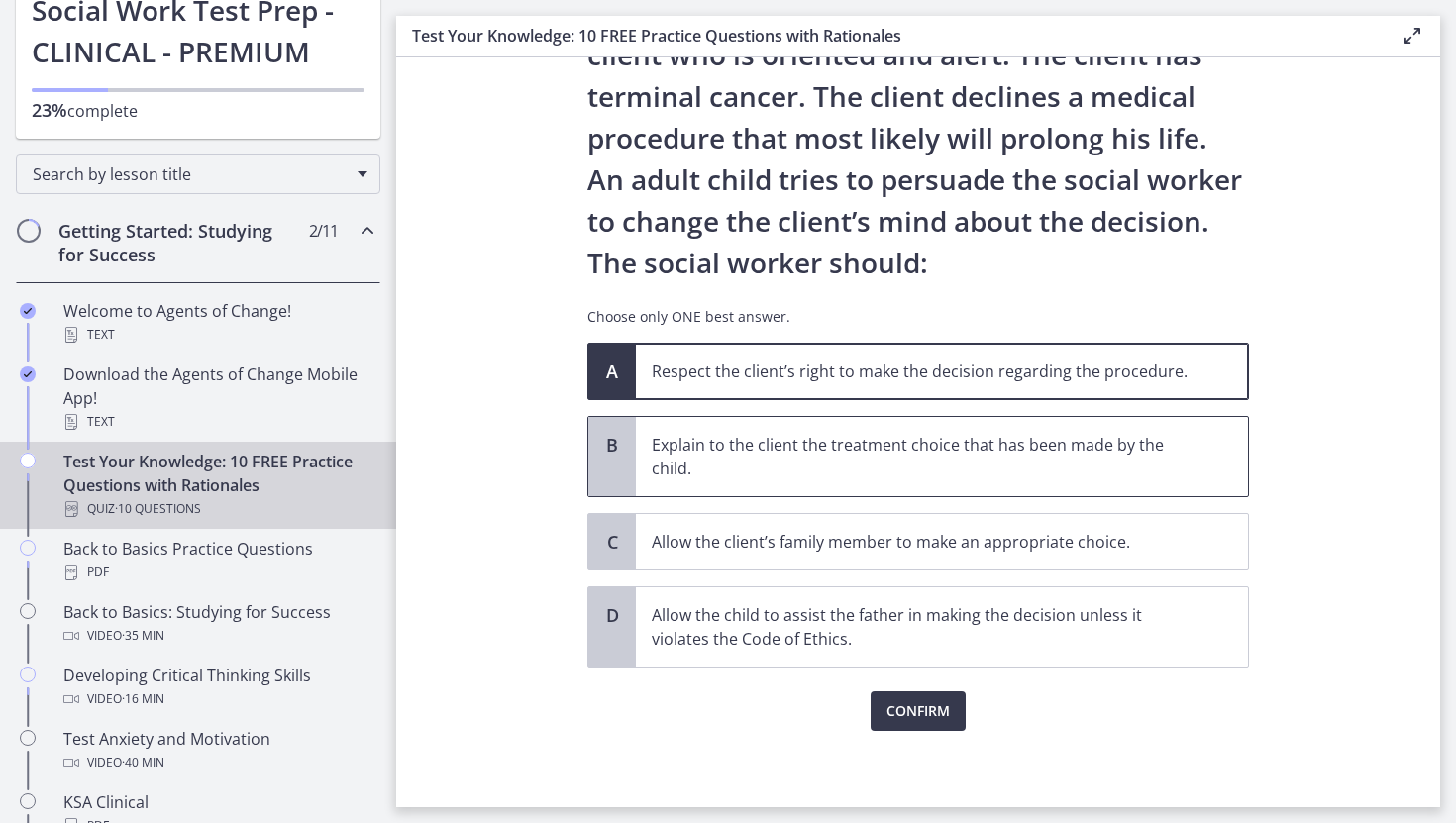 scroll, scrollTop: 130, scrollLeft: 0, axis: vertical 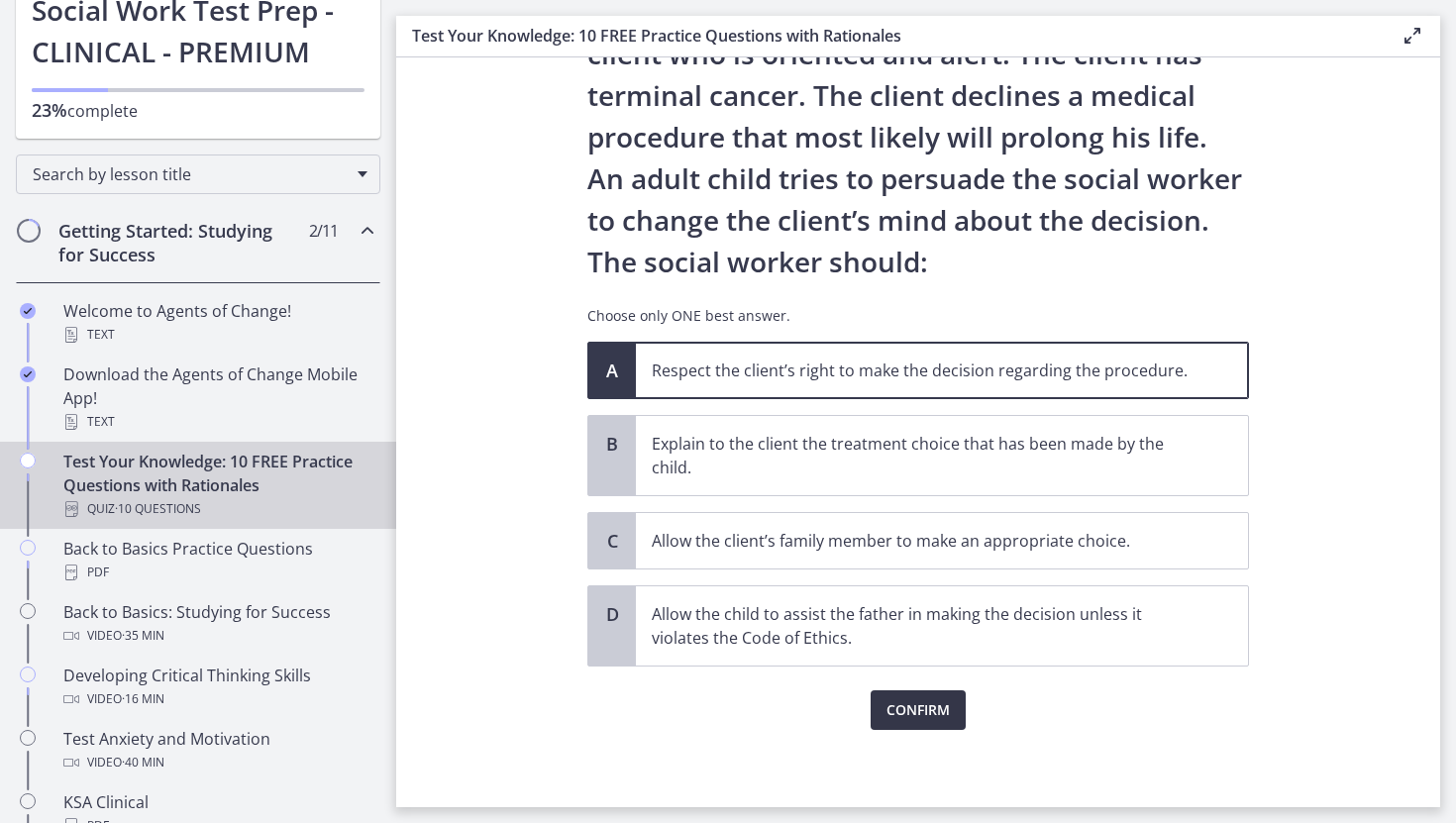 click on "Confirm" at bounding box center (918, 710) 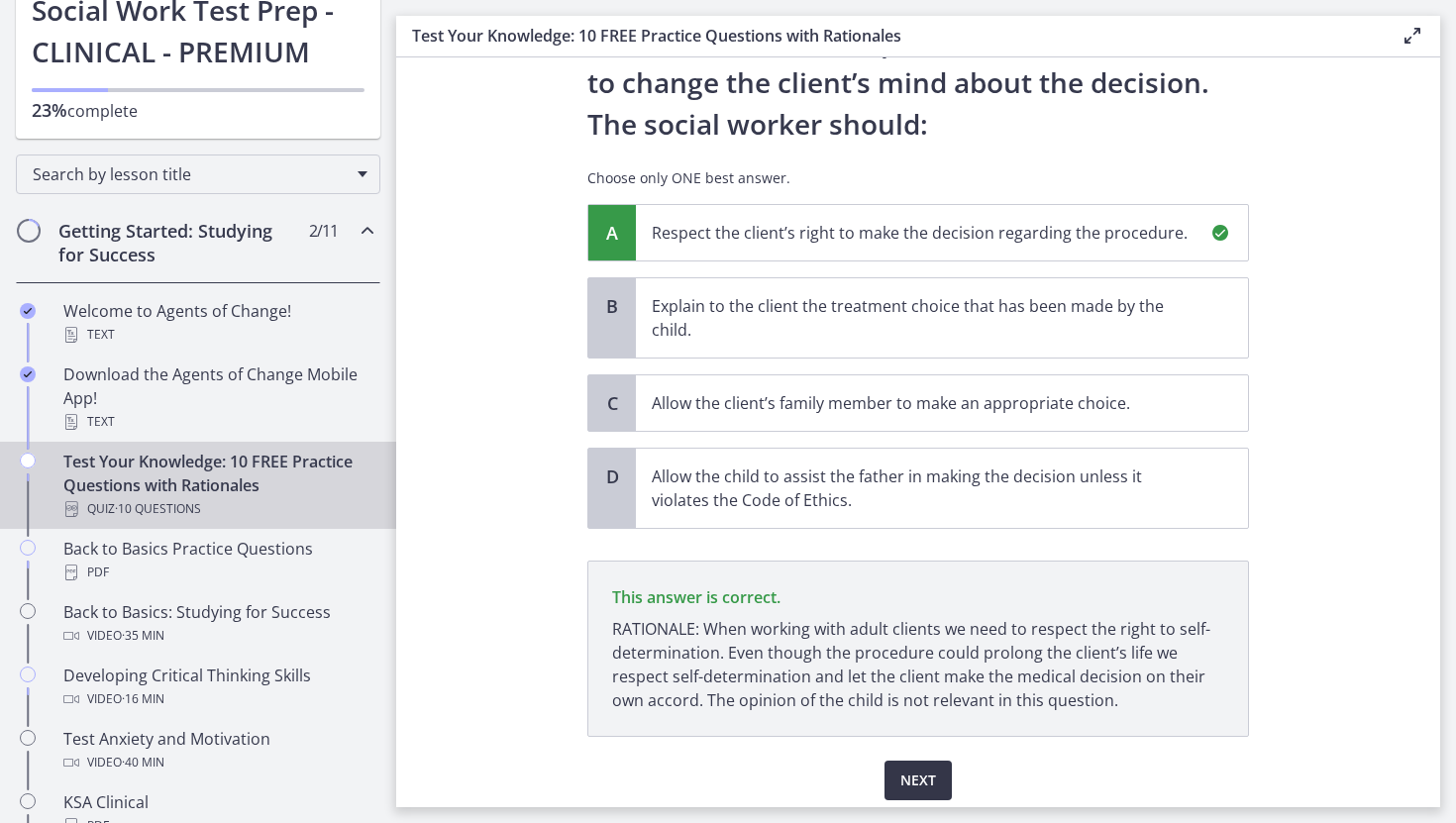 scroll, scrollTop: 340, scrollLeft: 0, axis: vertical 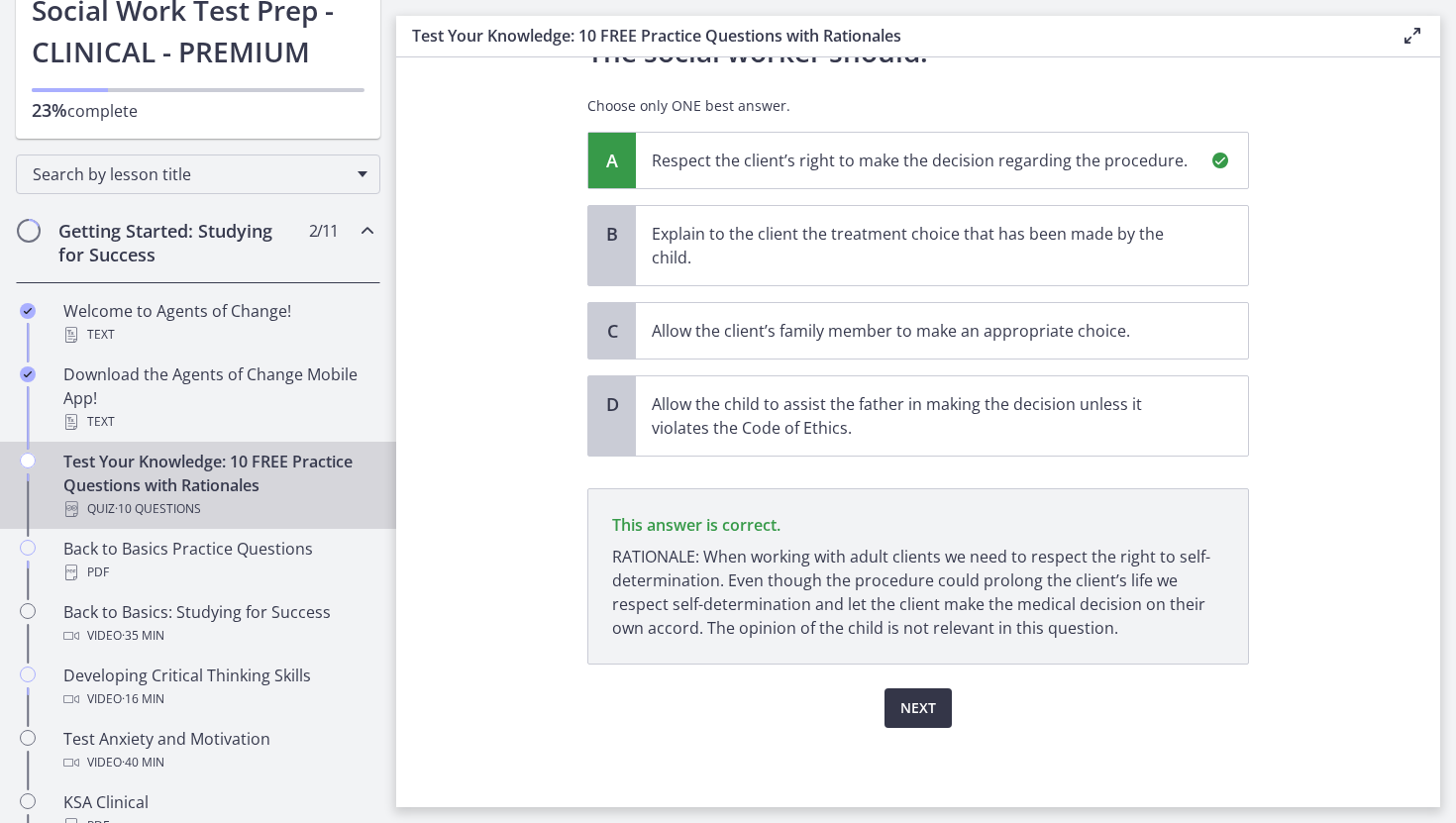 click on "Next" at bounding box center (918, 708) 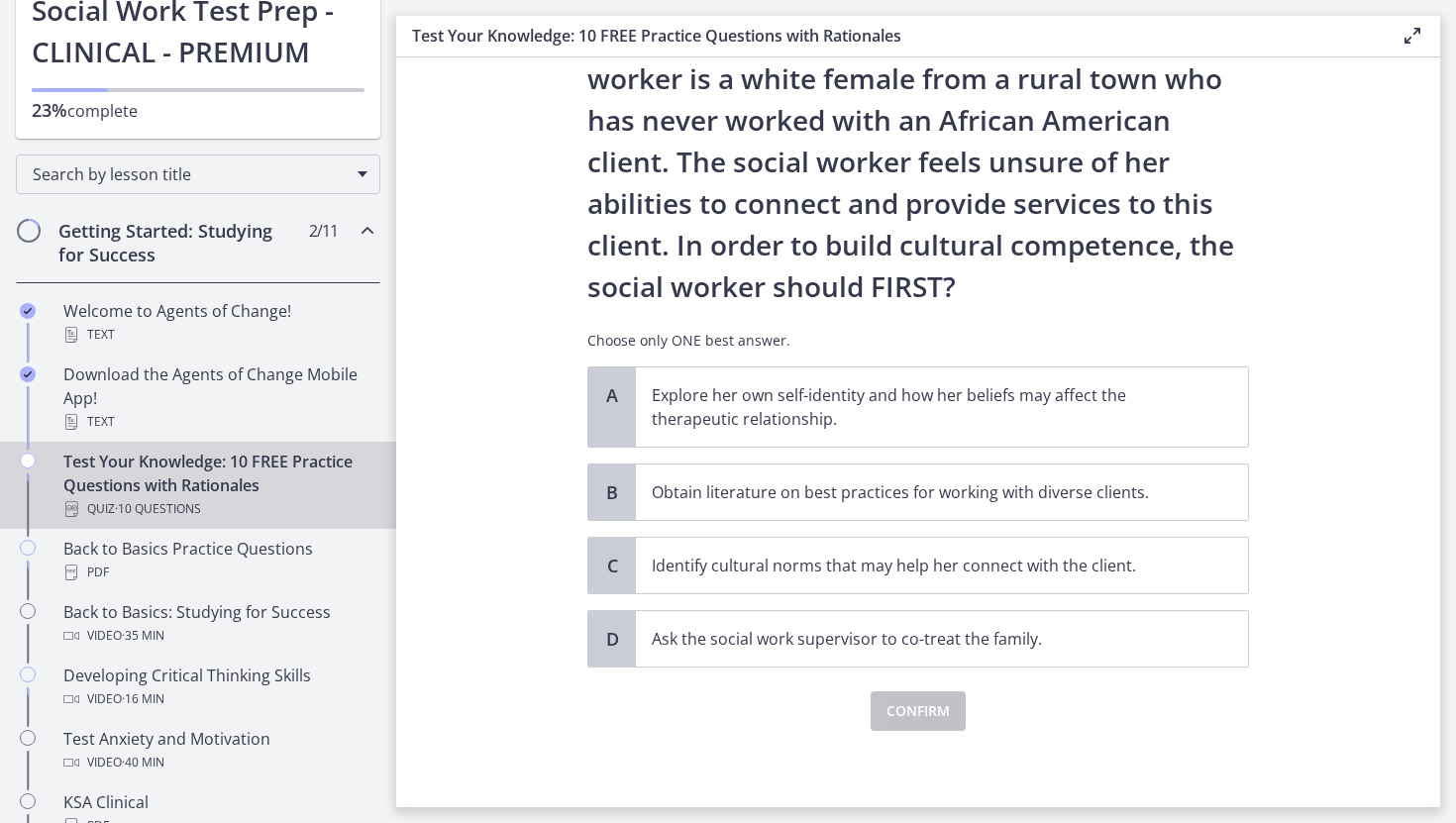 scroll, scrollTop: 191, scrollLeft: 0, axis: vertical 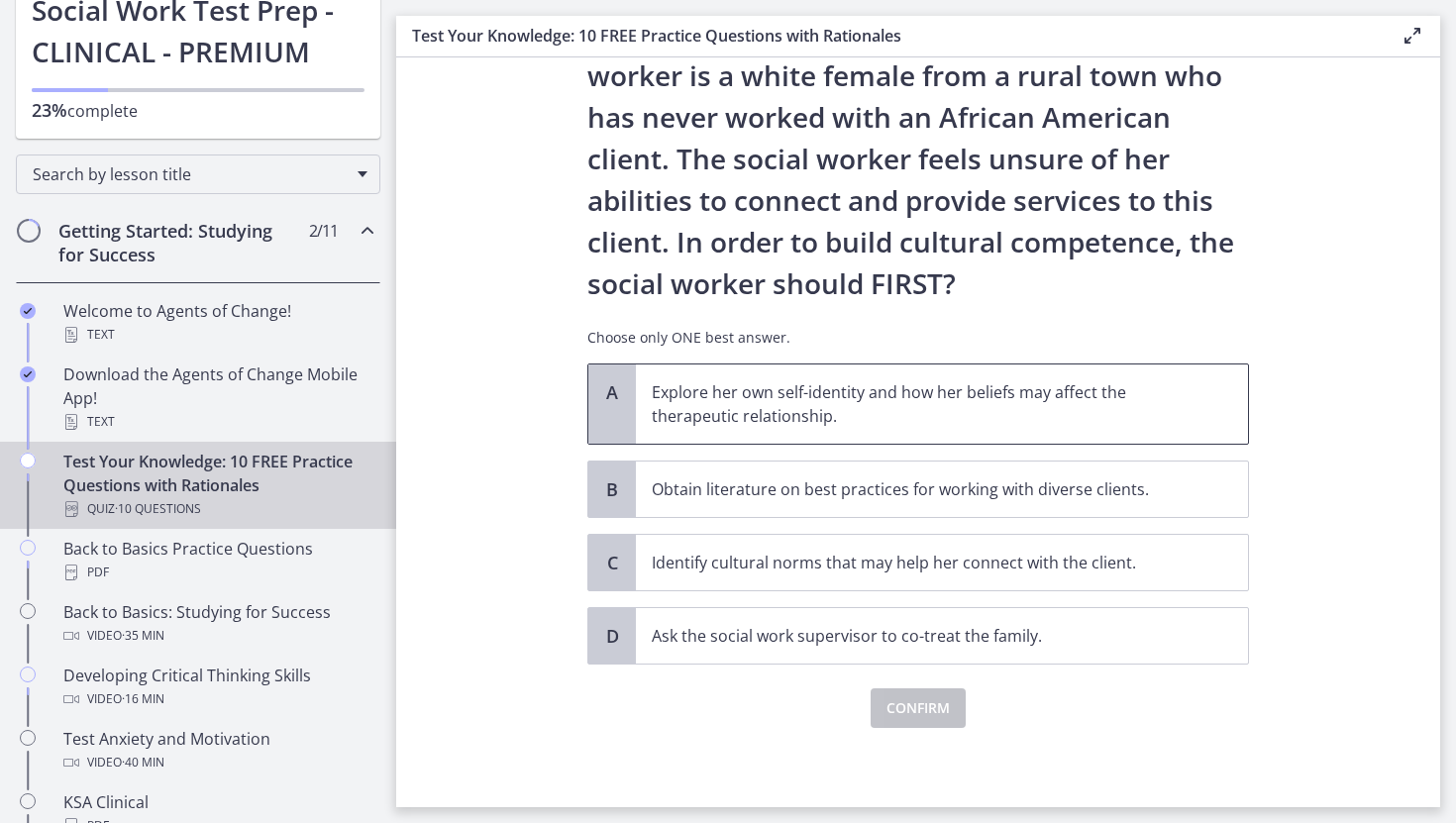 click on "Explore her own self-identity and how her beliefs may affect the therapeutic relationship." at bounding box center [922, 404] 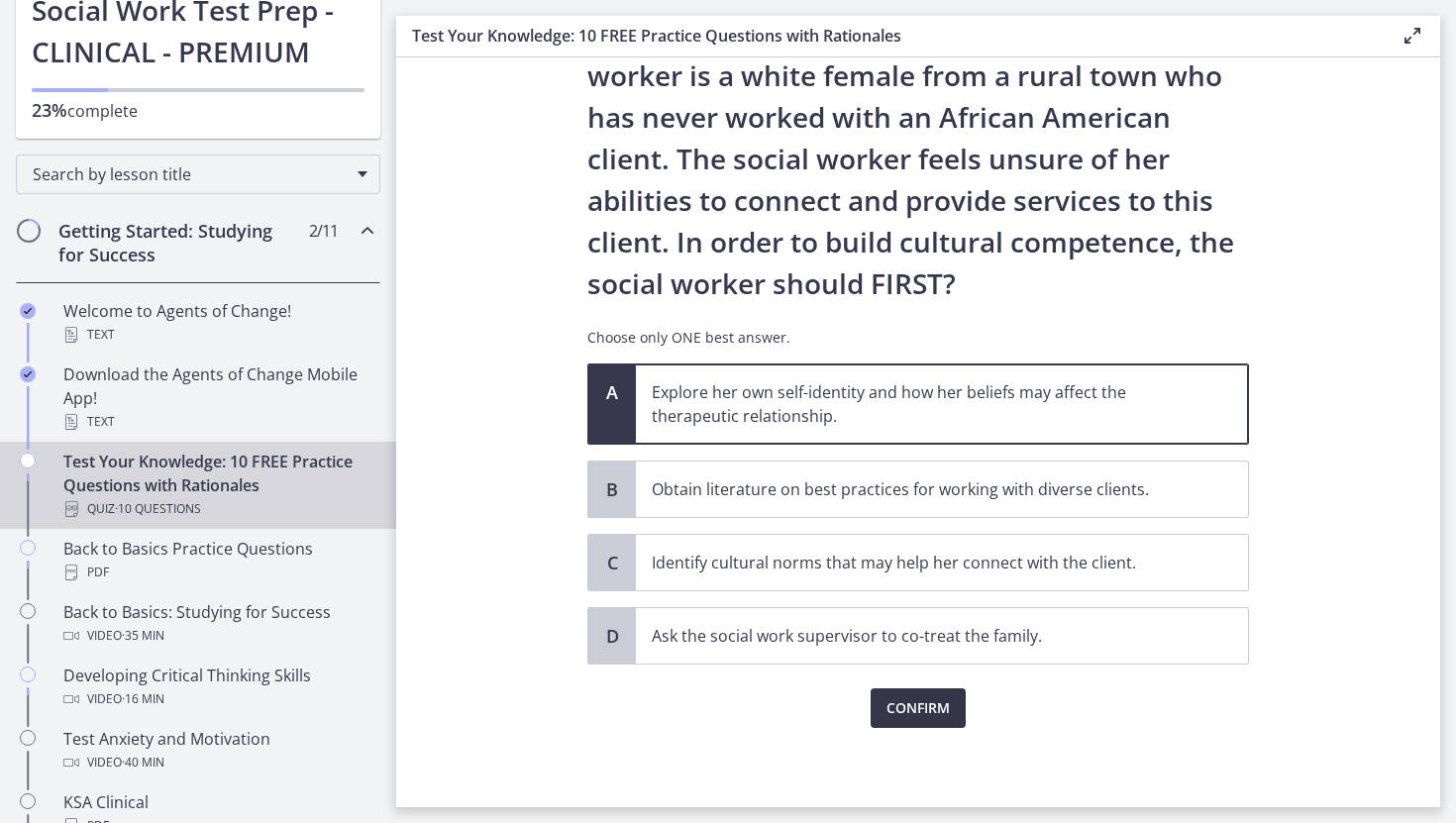 click on "Confirm" at bounding box center (918, 708) 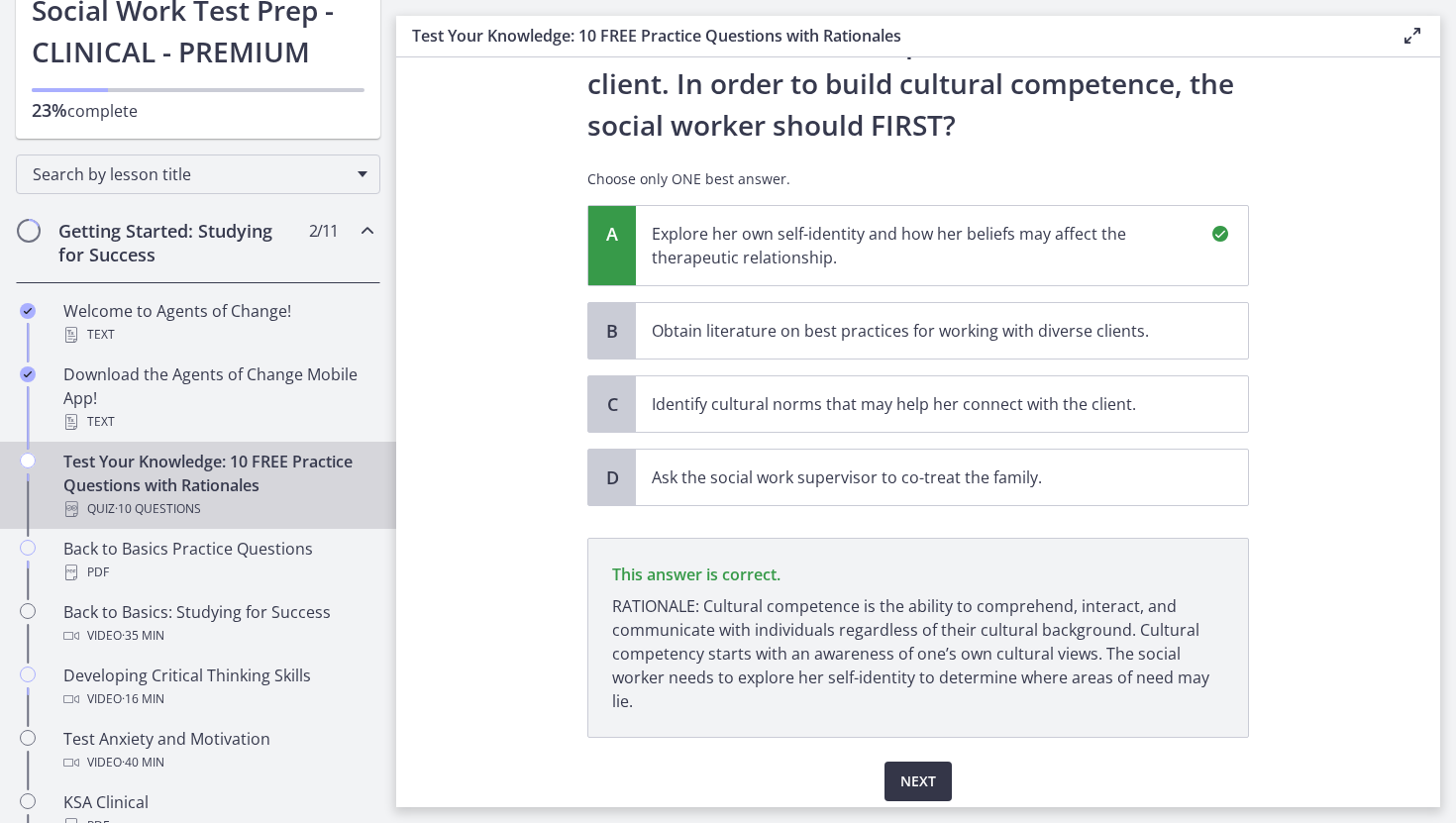 scroll, scrollTop: 423, scrollLeft: 0, axis: vertical 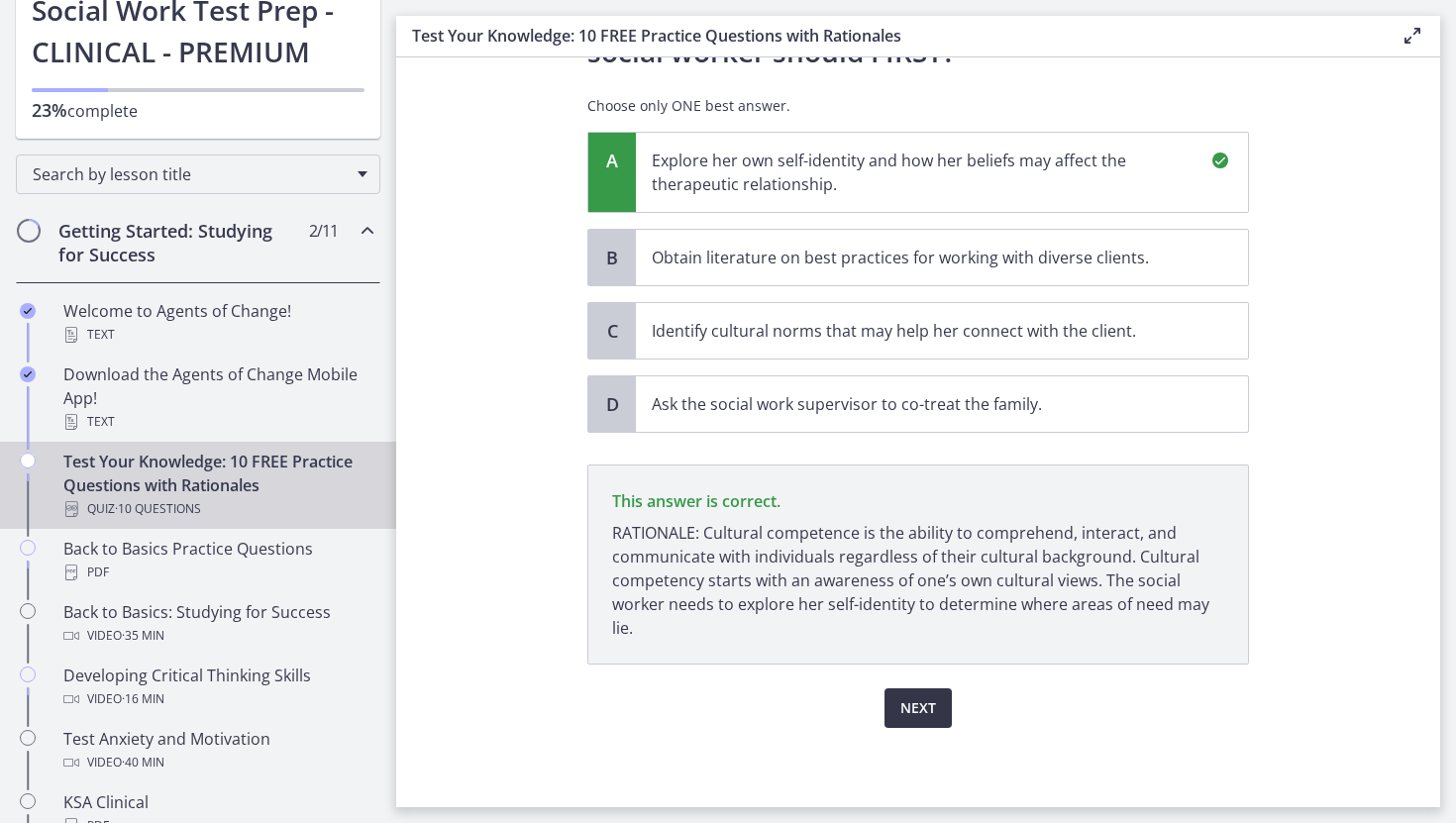 click on "Next" at bounding box center (918, 708) 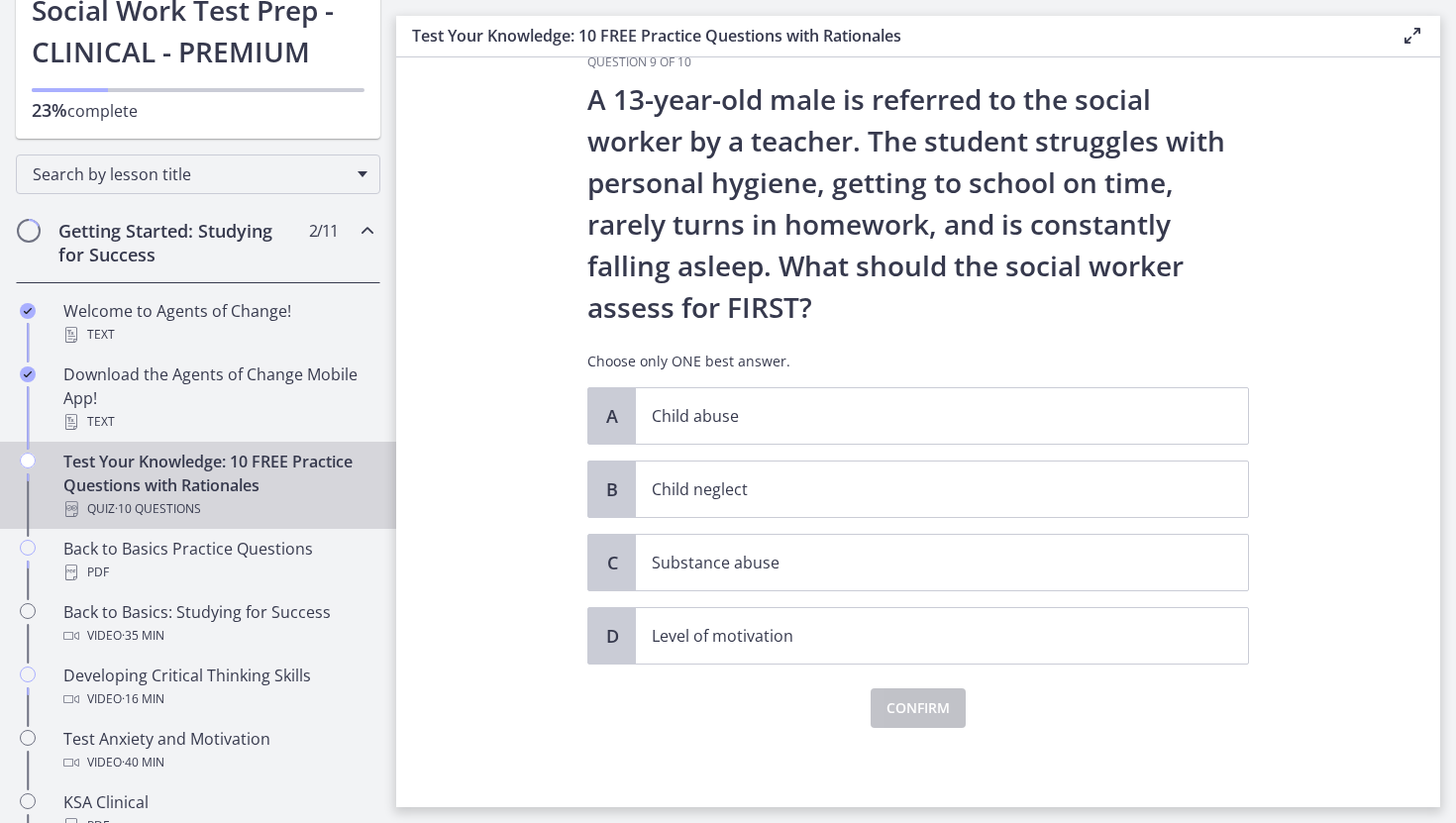 scroll, scrollTop: 0, scrollLeft: 0, axis: both 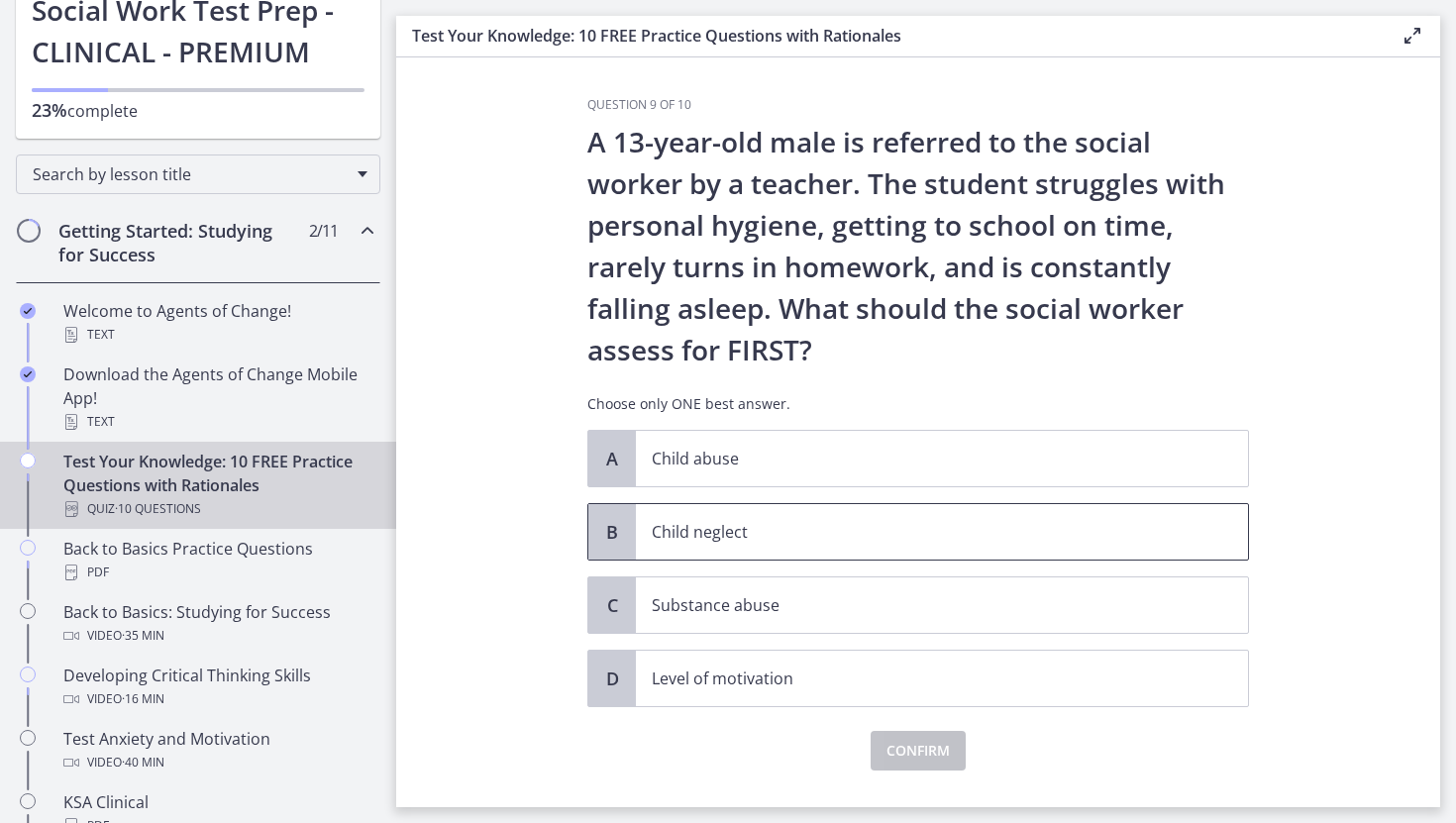 click on "Child neglect" at bounding box center (922, 532) 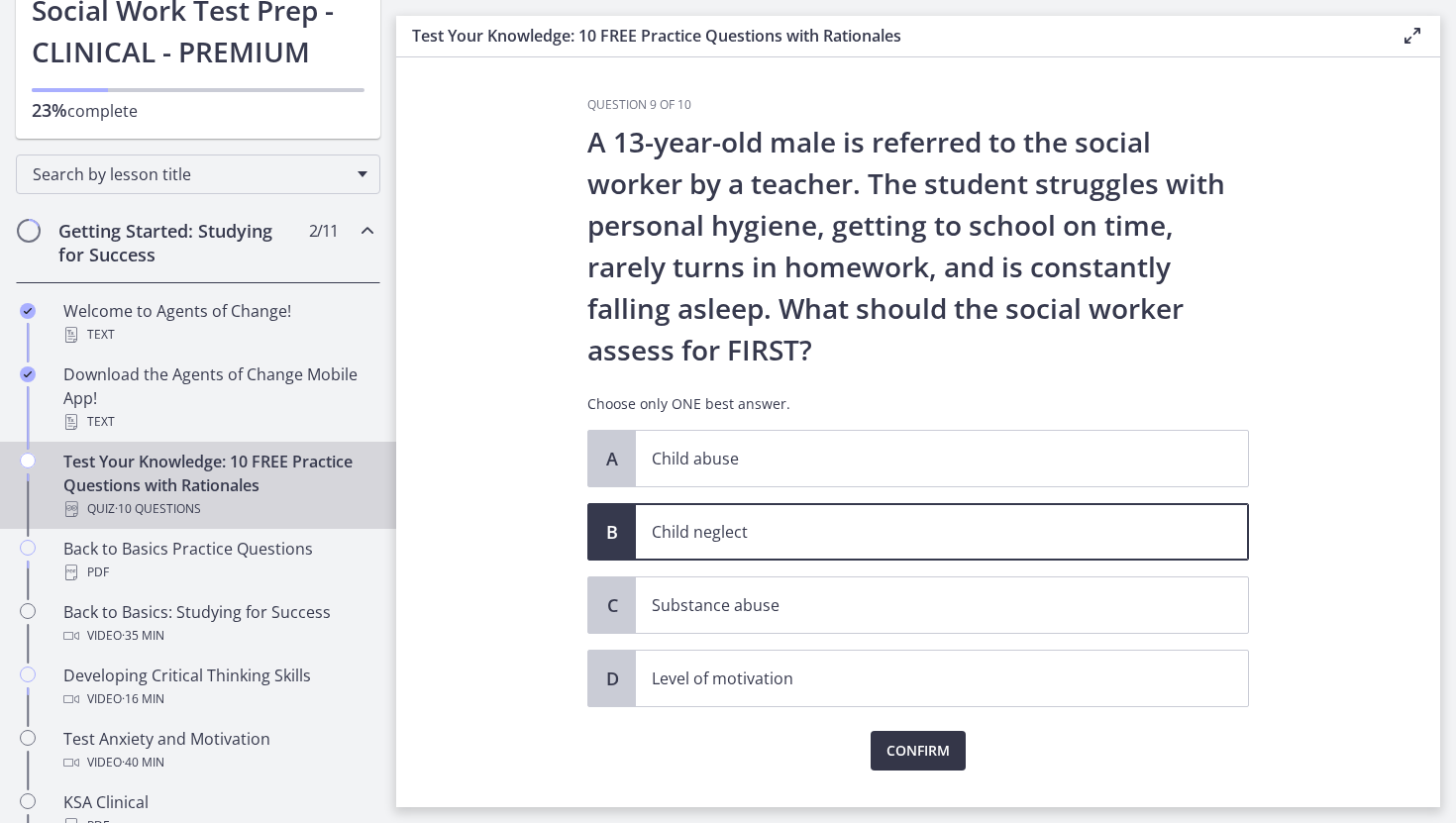 click on "Confirm" at bounding box center [918, 751] 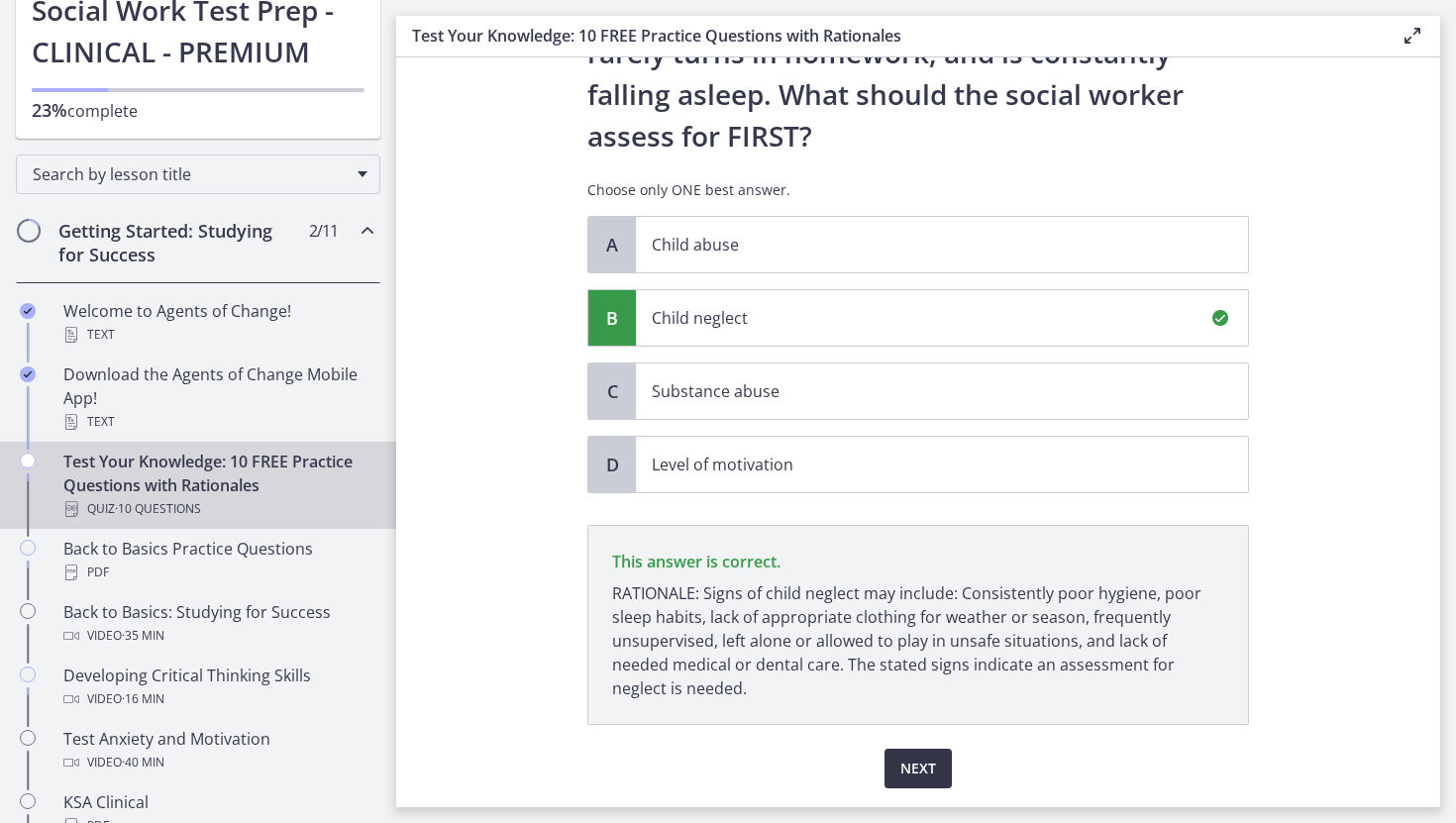 scroll, scrollTop: 274, scrollLeft: 0, axis: vertical 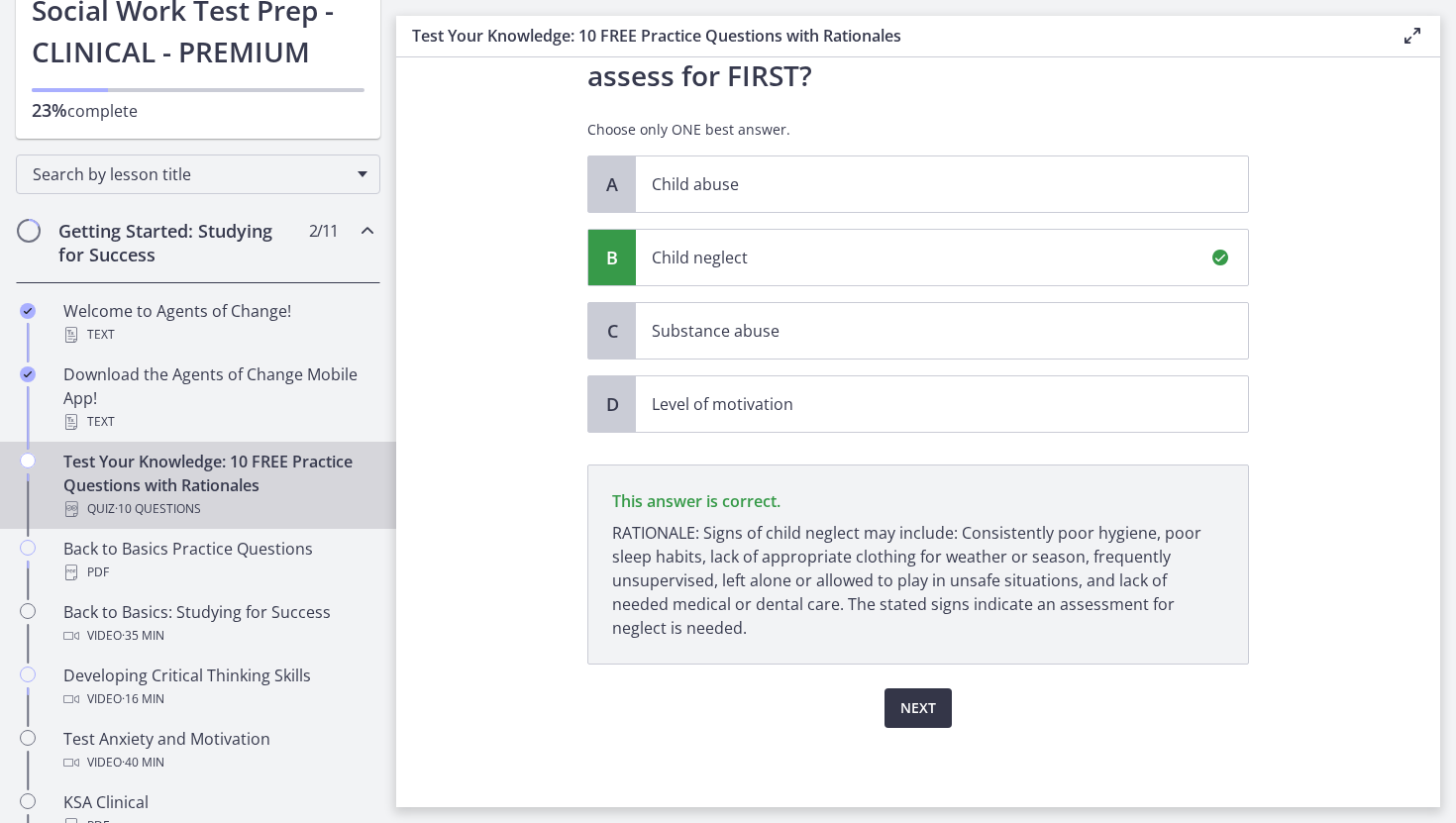 click on "Question   9   of   10
A 13-year-old male is referred to the social worker by a teacher. The student struggles with personal hygiene, getting to school on time, rarely turns in homework, and is constantly falling asleep. What should the social worker assess for FIRST?
Choose only ONE best answer.
A
Child abuse
B
Child neglect
C
Substance abuse
D
Level of motivation
This answer is correct.
Next" 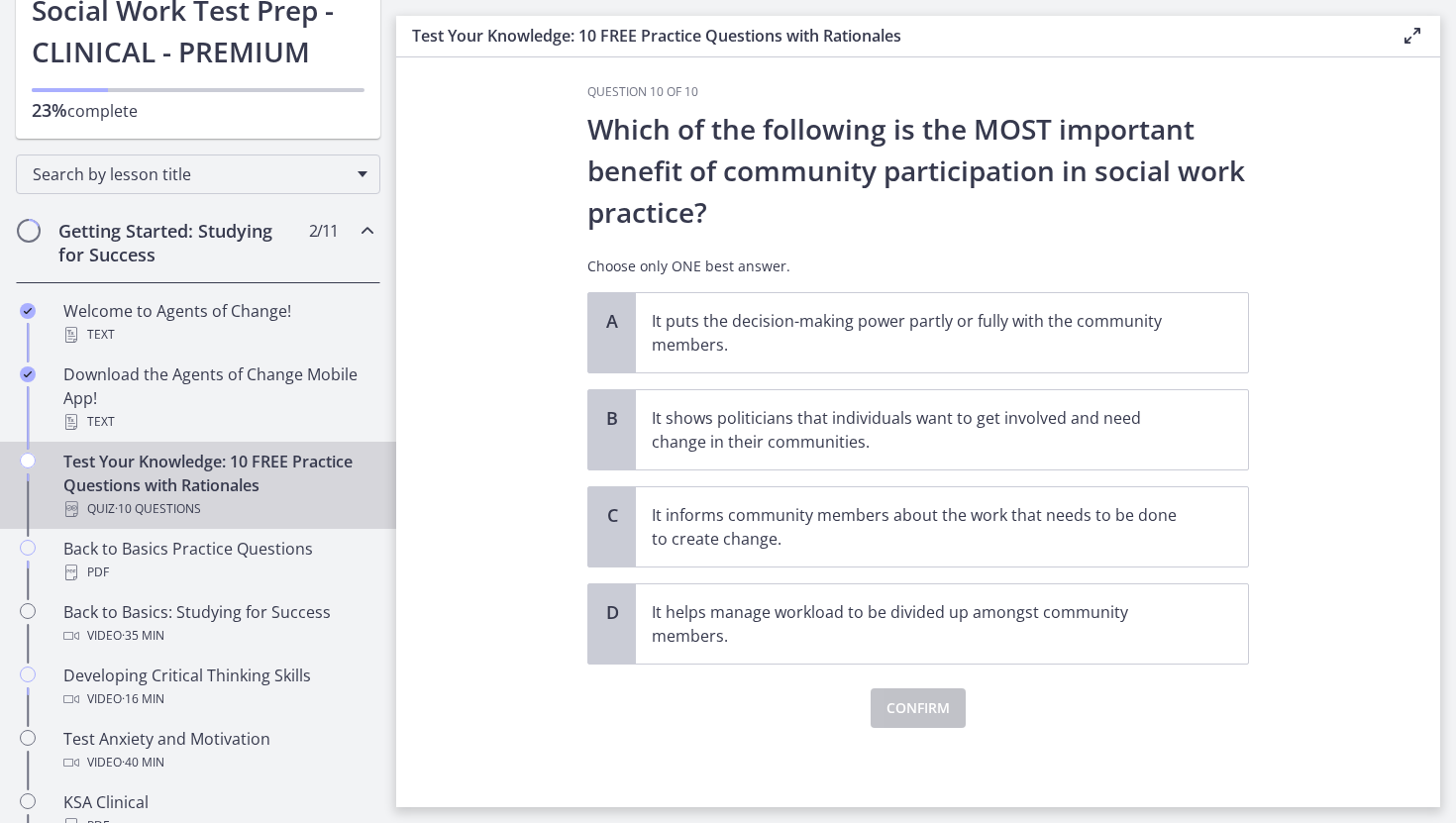scroll, scrollTop: 0, scrollLeft: 0, axis: both 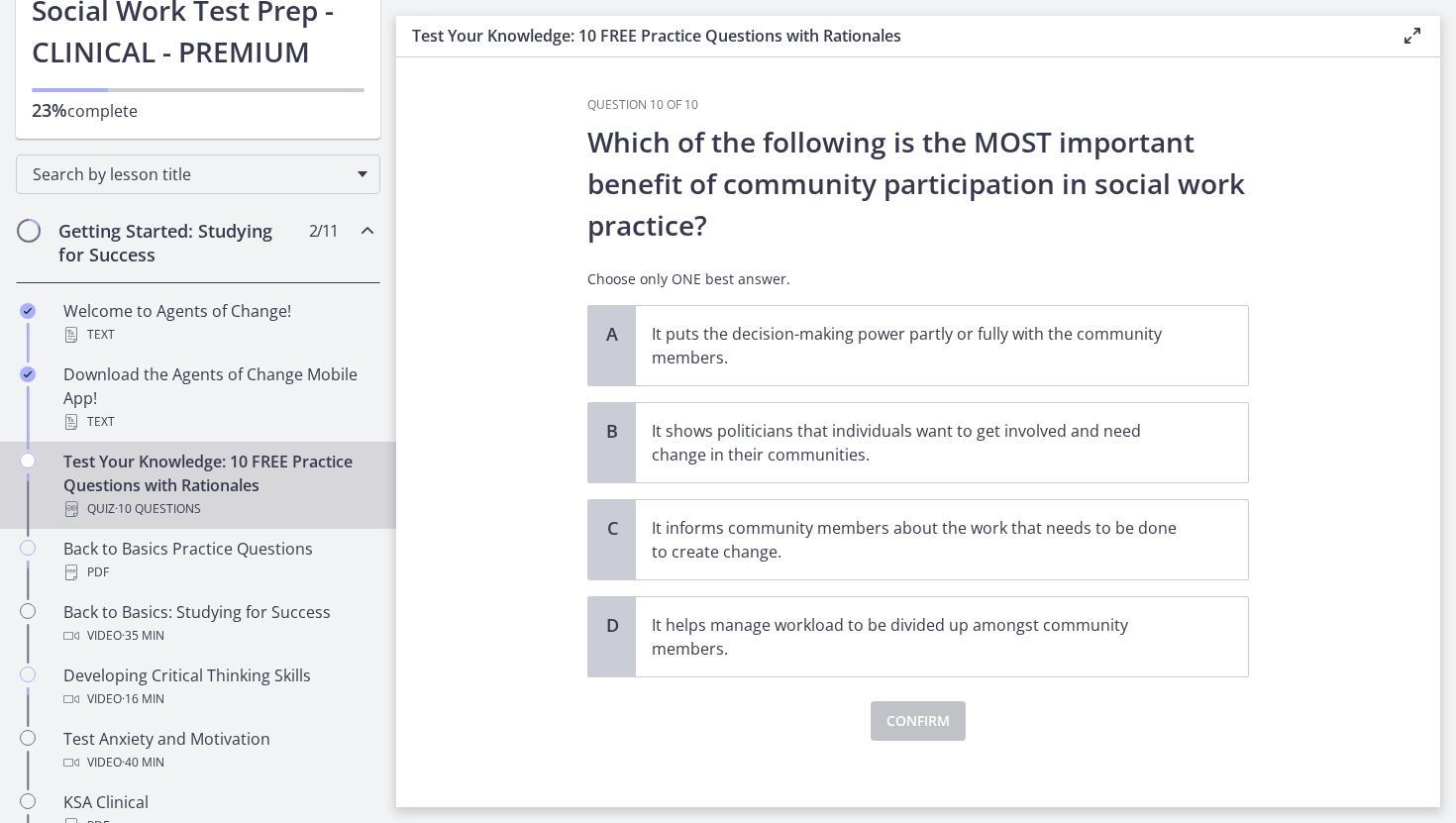 click on "Confirm" at bounding box center [918, 709] 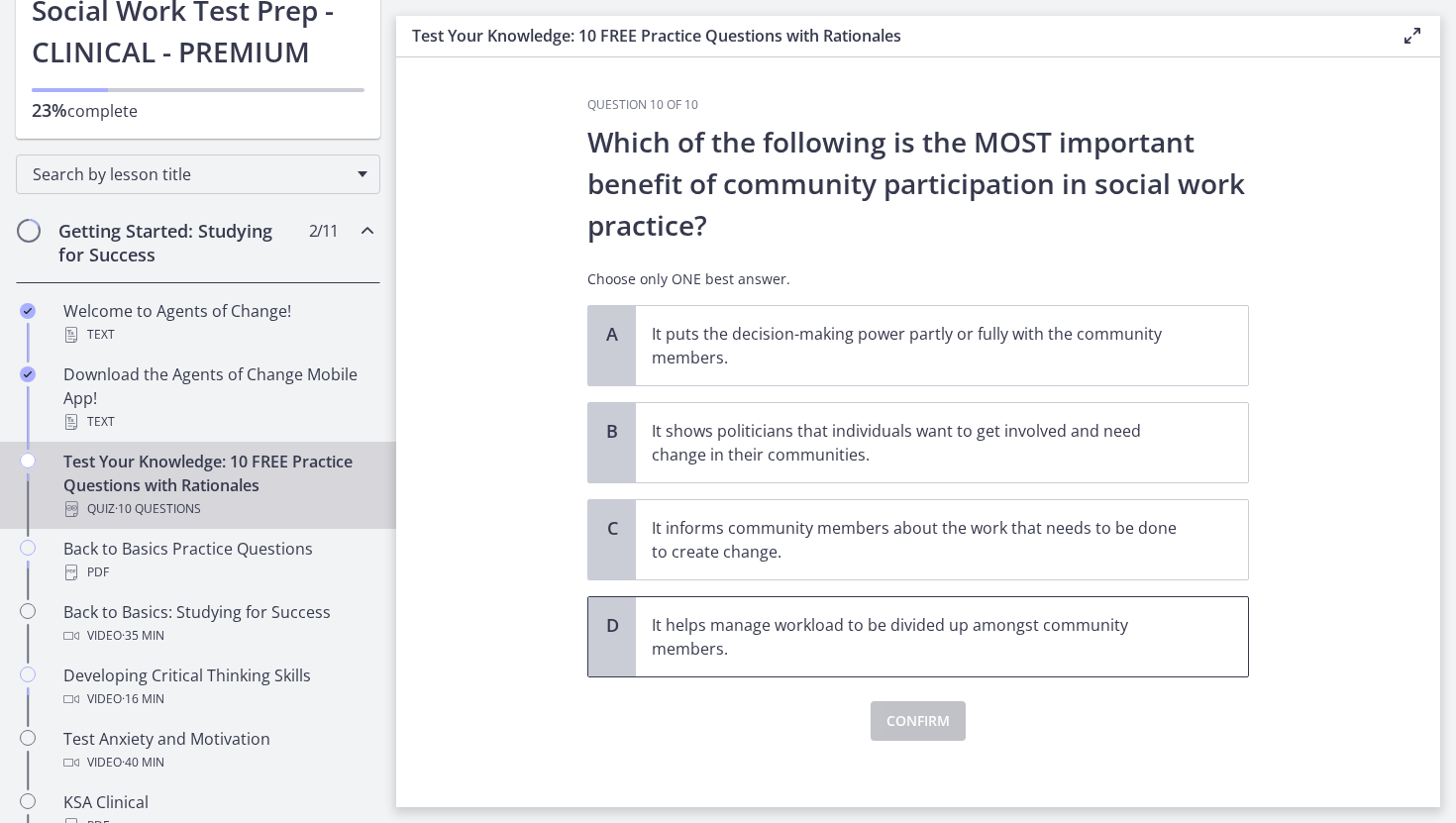 click on "It helps manage workload to be divided up amongst community members." at bounding box center [922, 637] 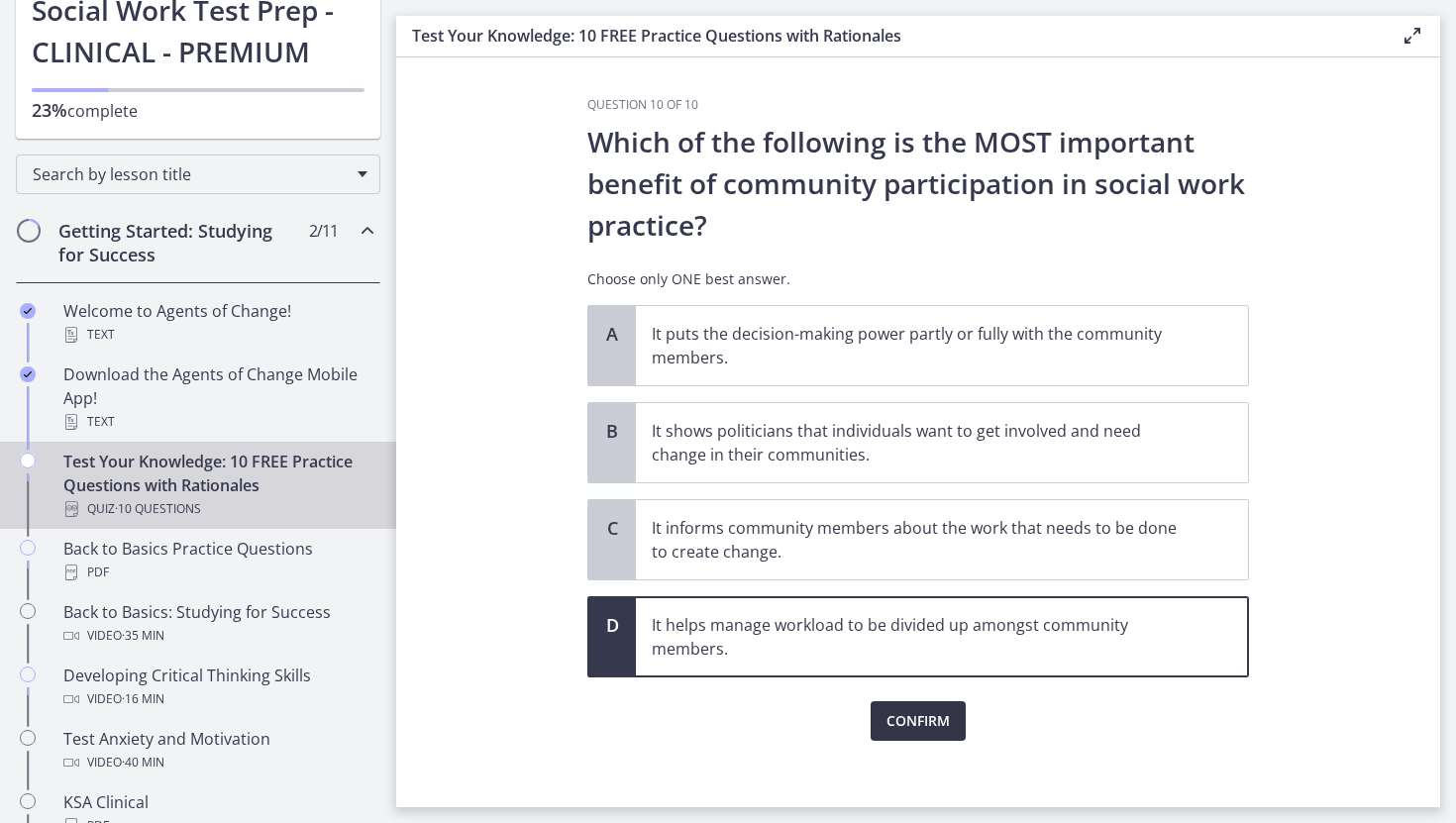 click on "Confirm" at bounding box center [918, 721] 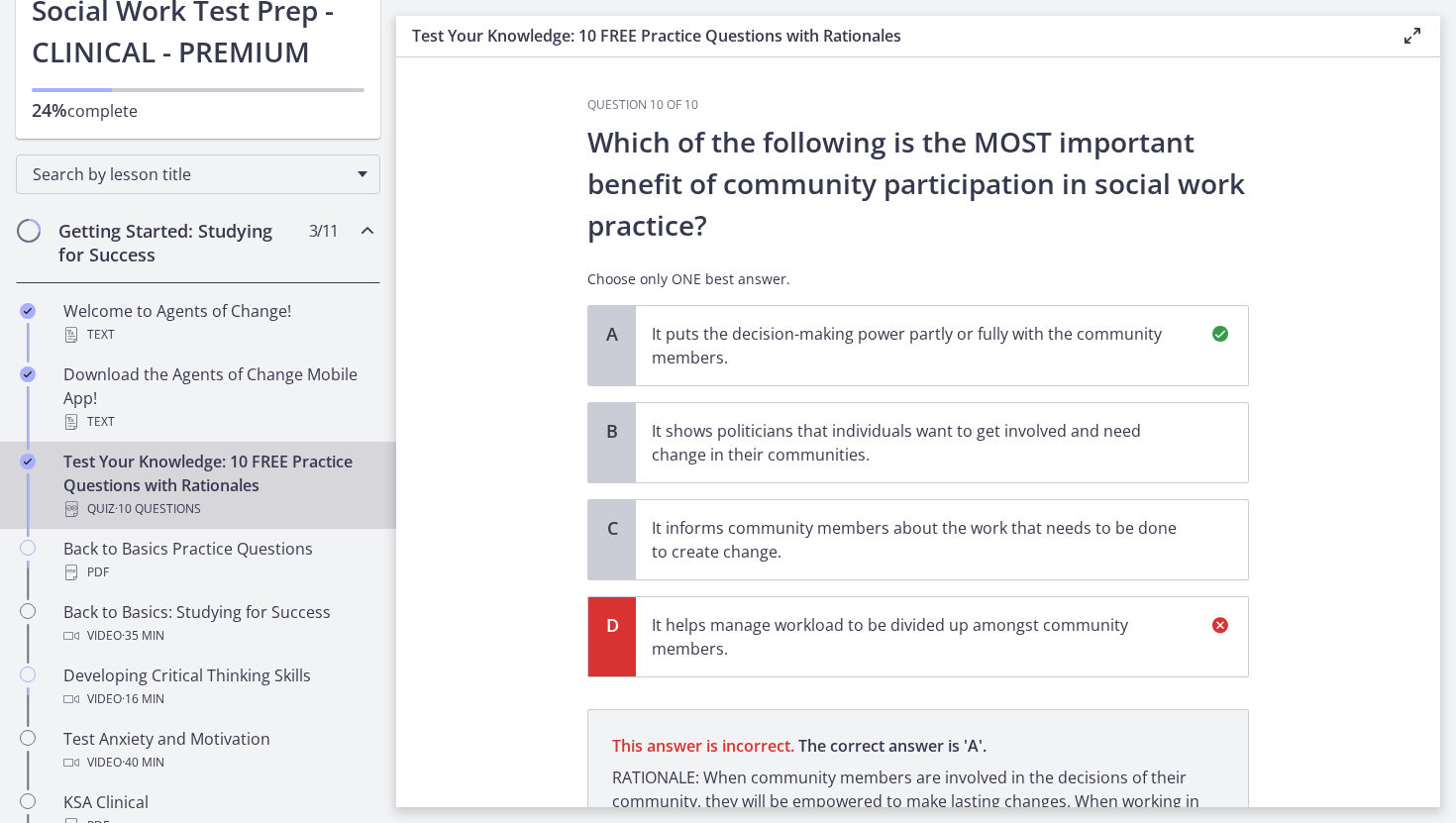 scroll, scrollTop: 221, scrollLeft: 0, axis: vertical 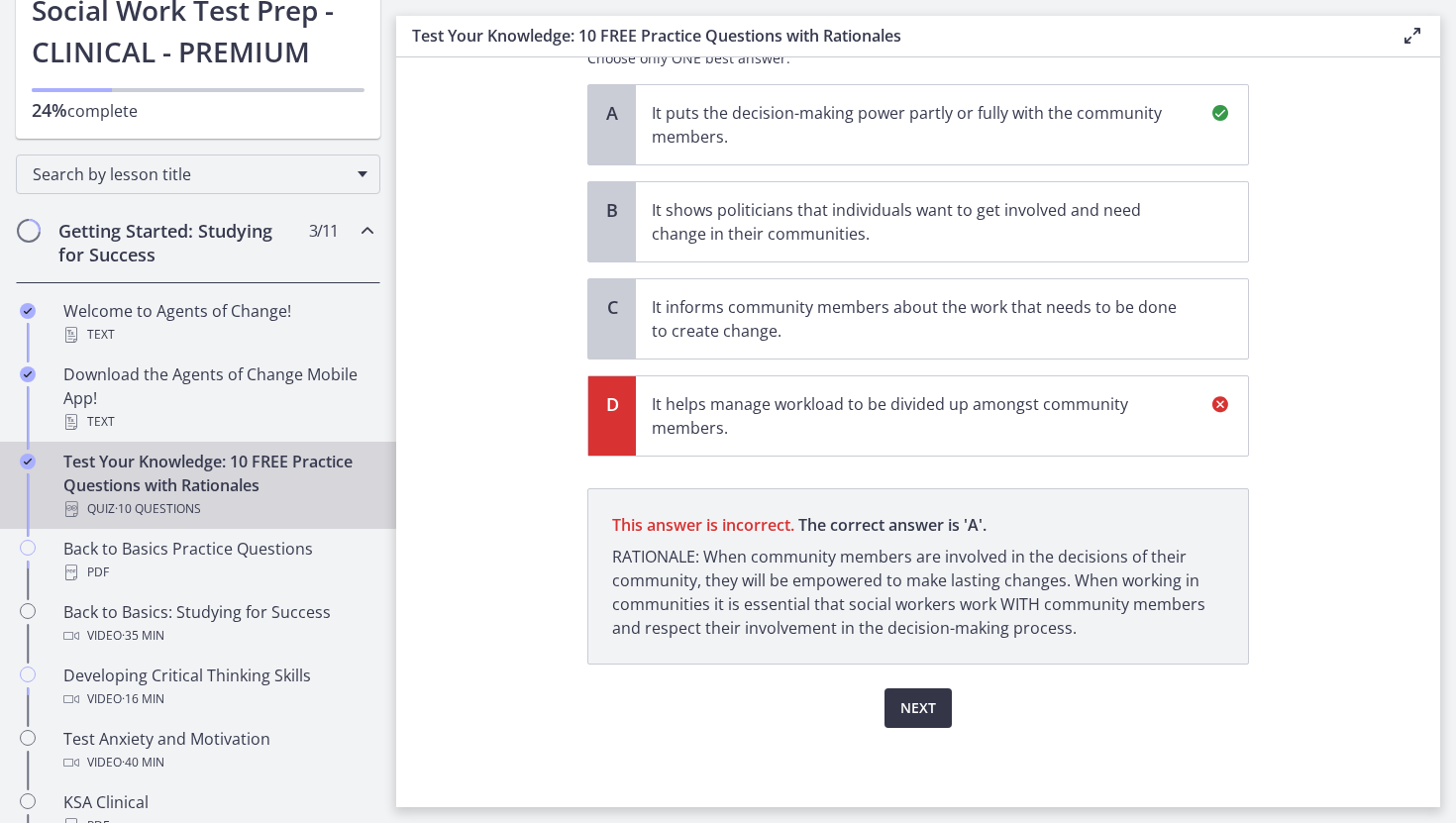 click on "Next" at bounding box center [918, 708] 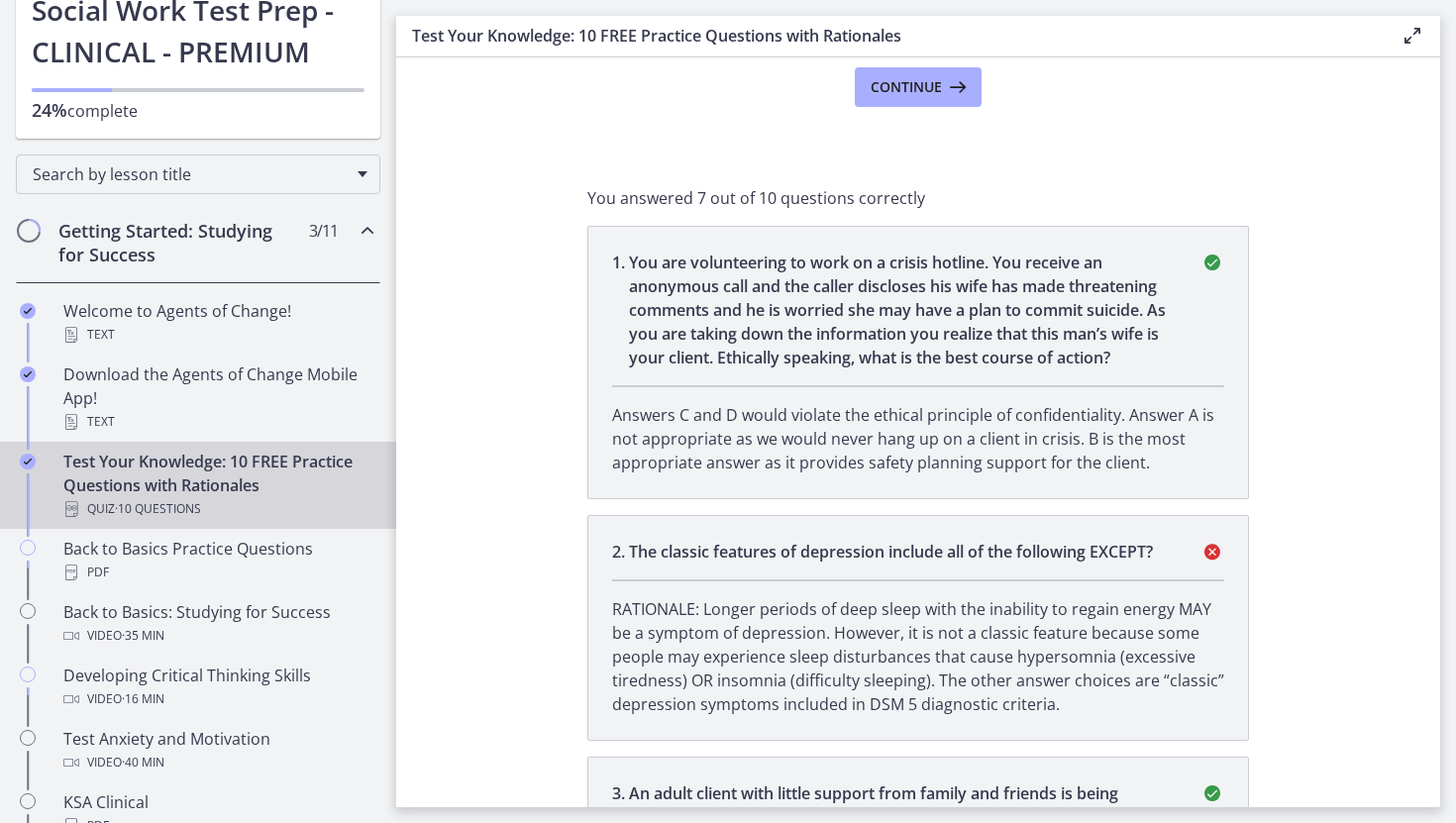 scroll, scrollTop: 274, scrollLeft: 0, axis: vertical 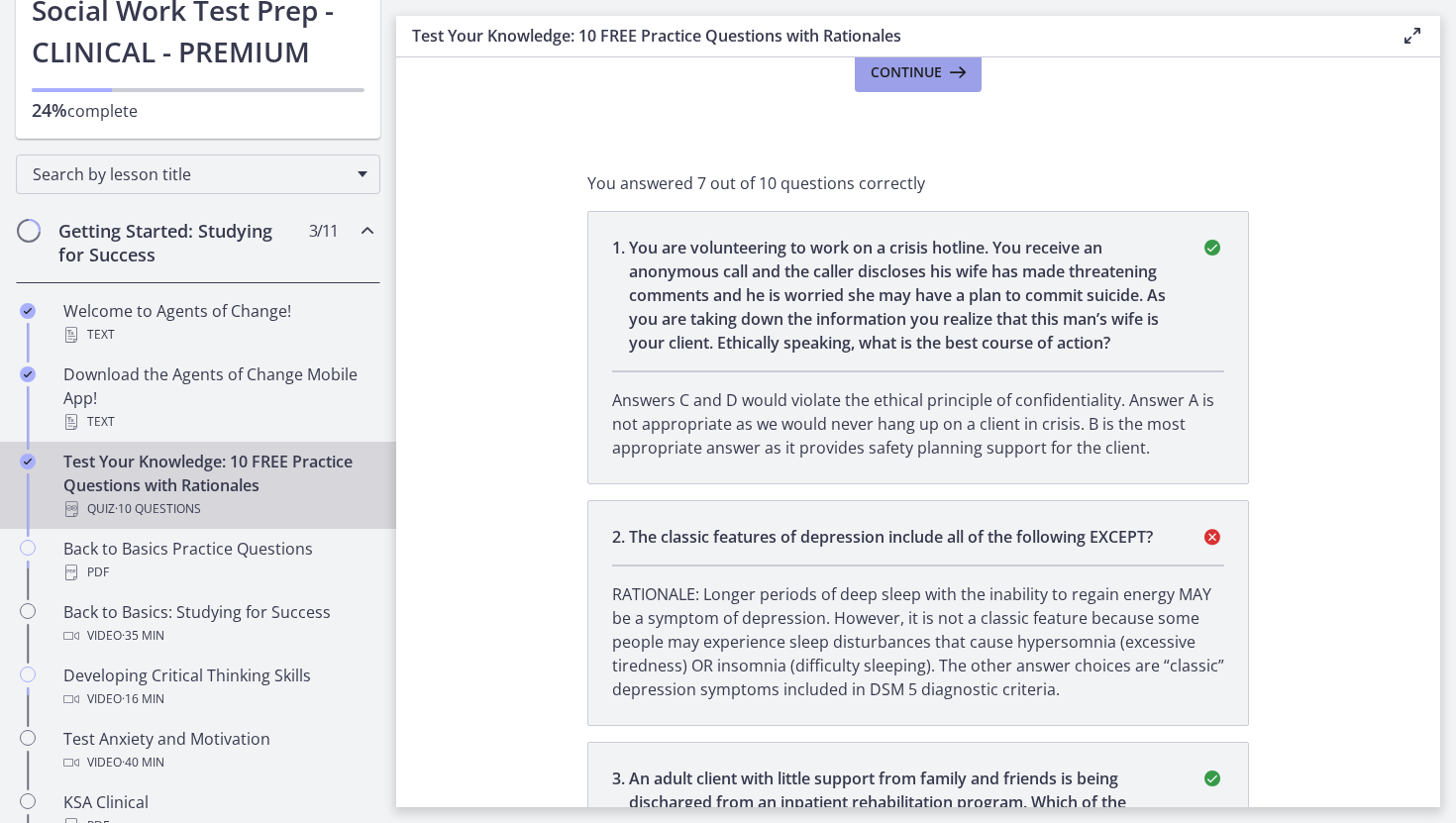 click on "Continue" at bounding box center [906, 72] 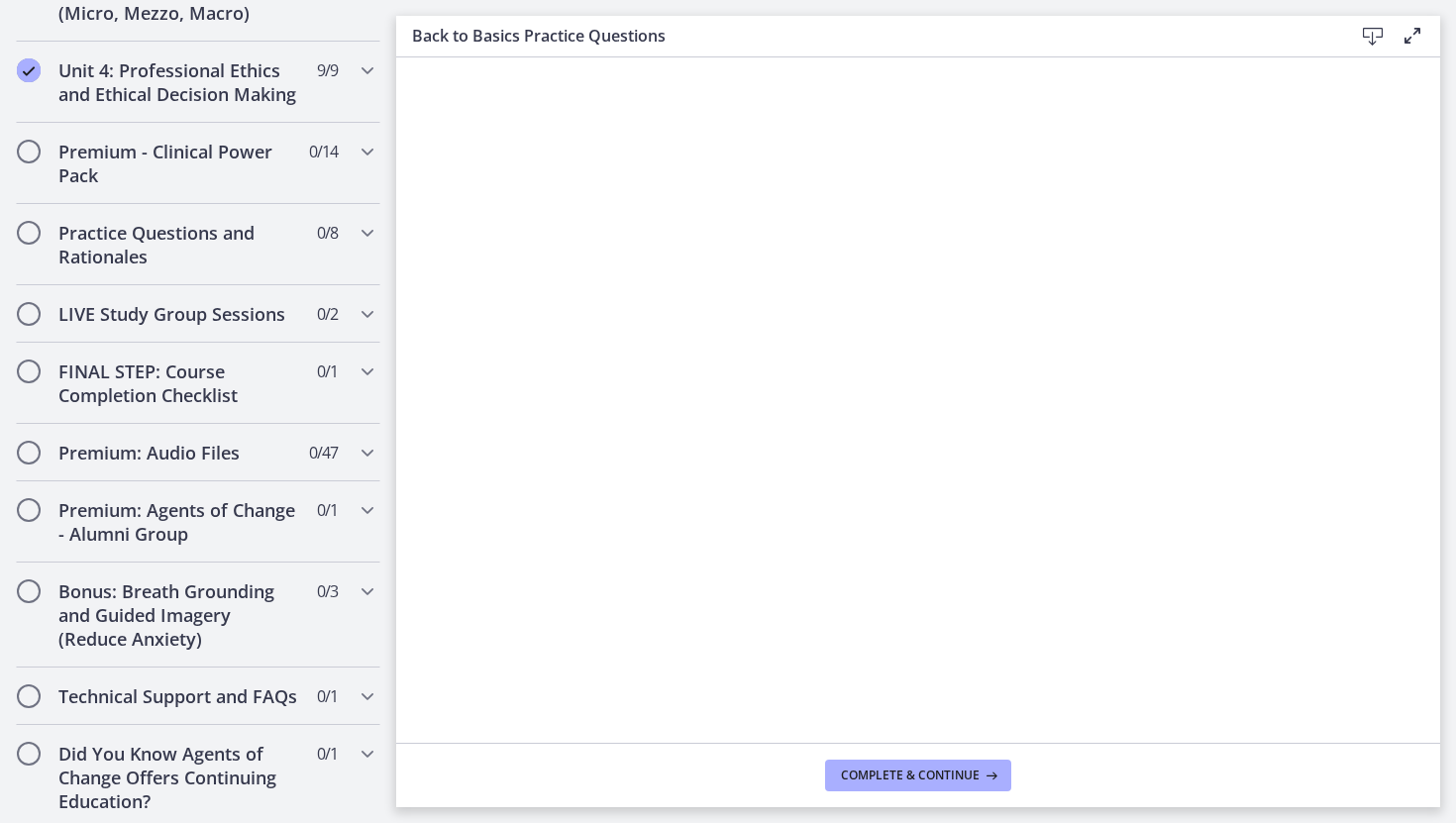 scroll, scrollTop: 1627, scrollLeft: 0, axis: vertical 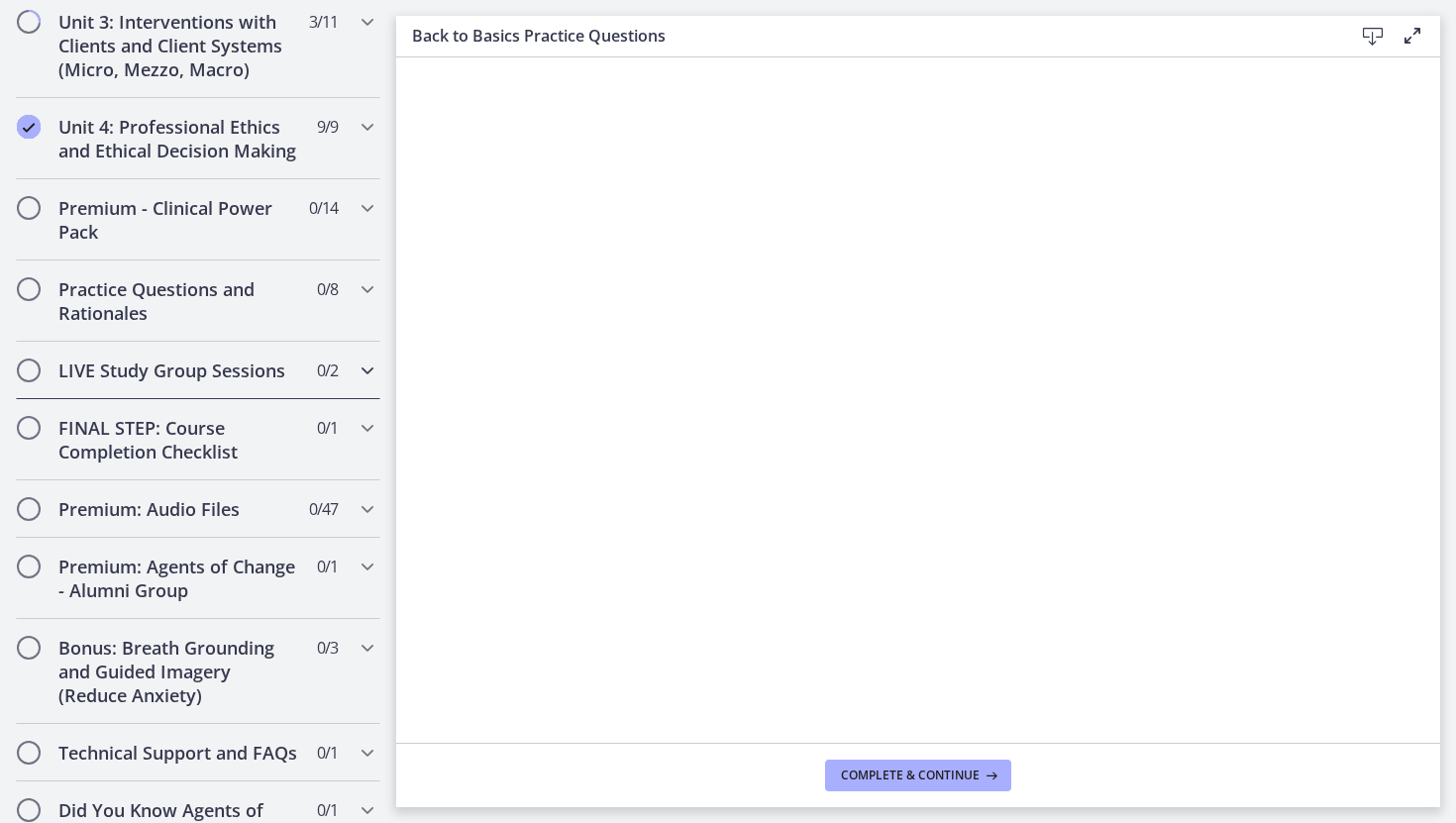 click on "0  /  2
Completed" at bounding box center (327, 370) 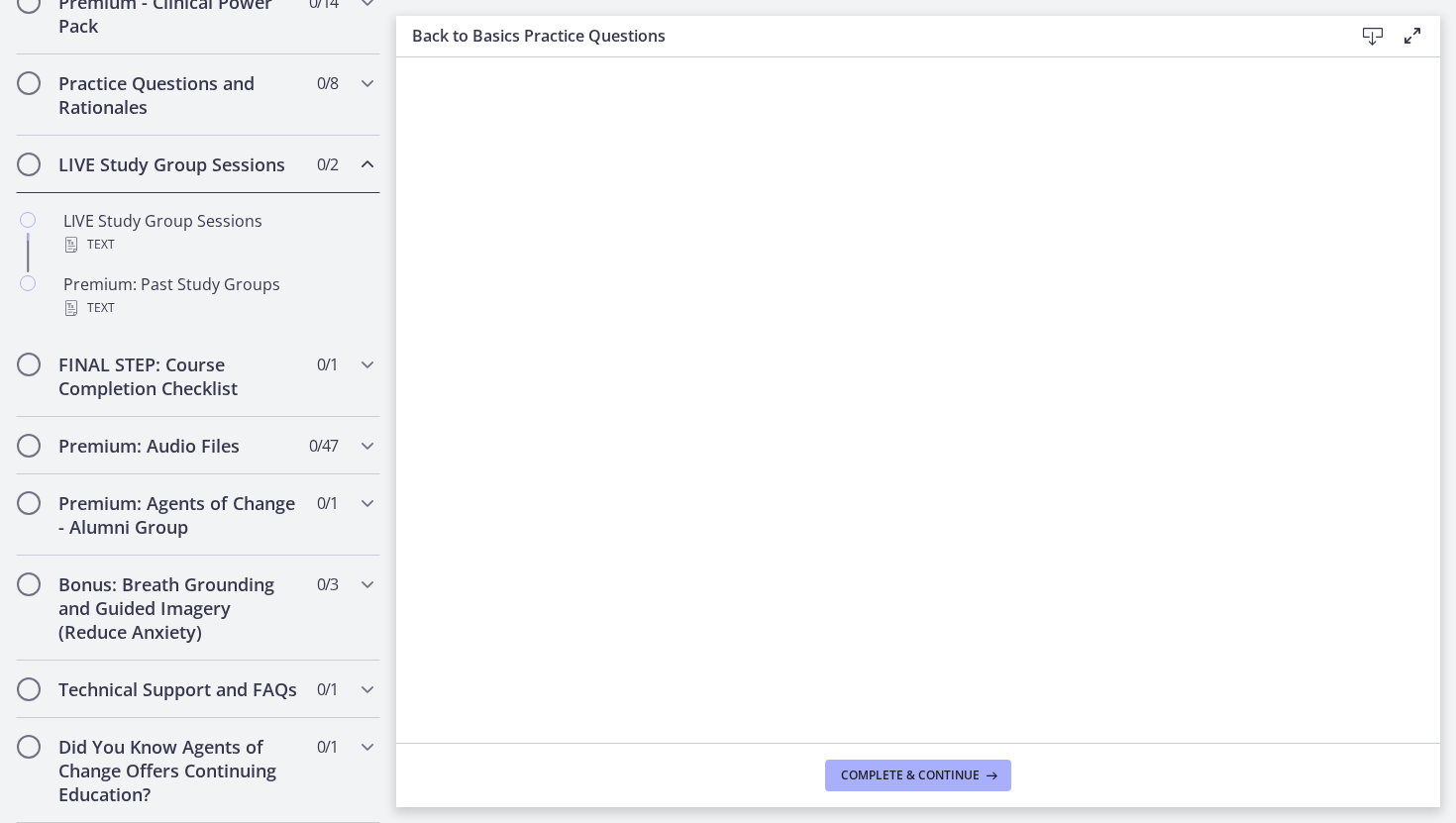 scroll, scrollTop: 780, scrollLeft: 0, axis: vertical 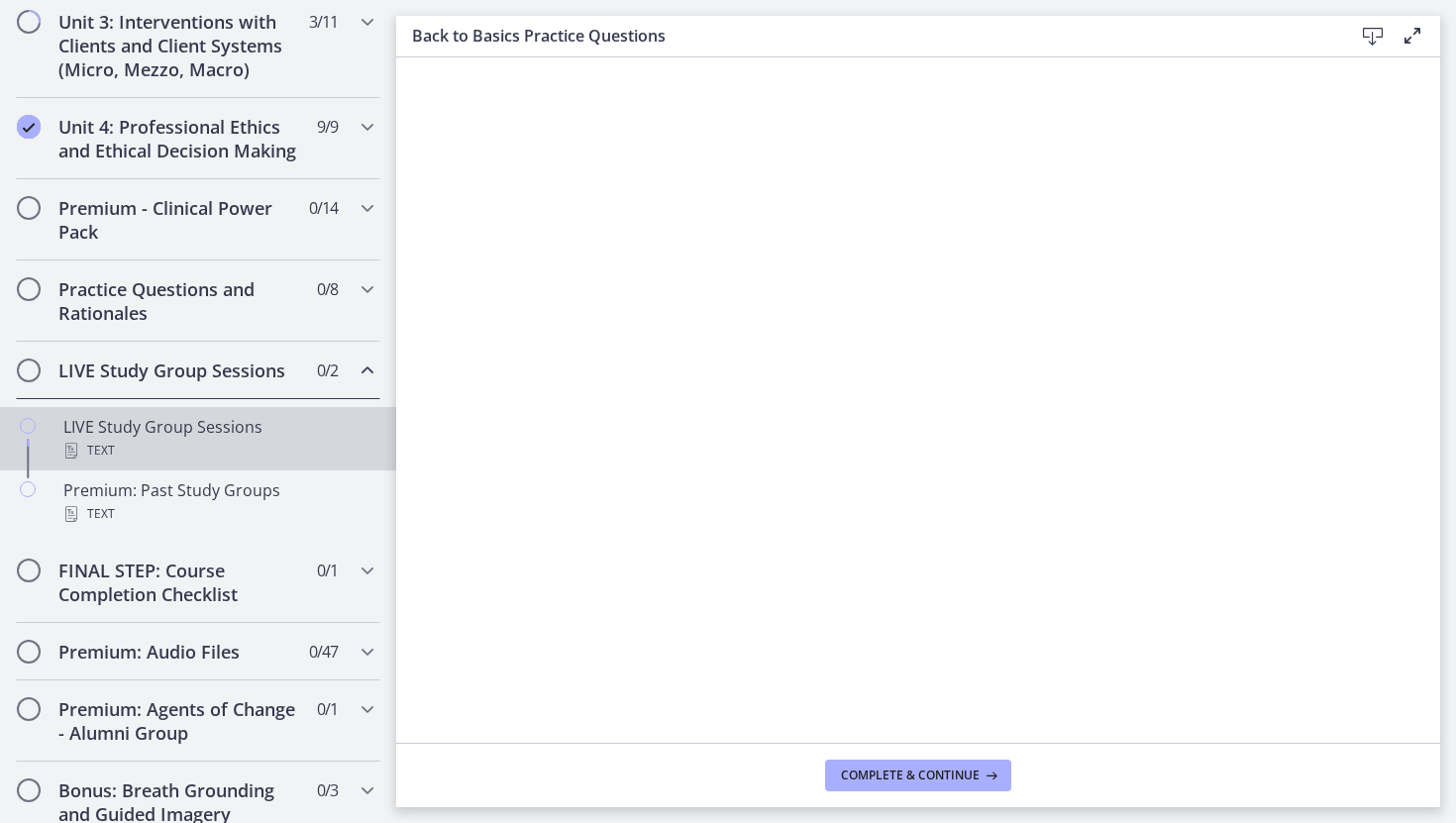 click on "LIVE Study Group Sessions
Text" at bounding box center [218, 439] 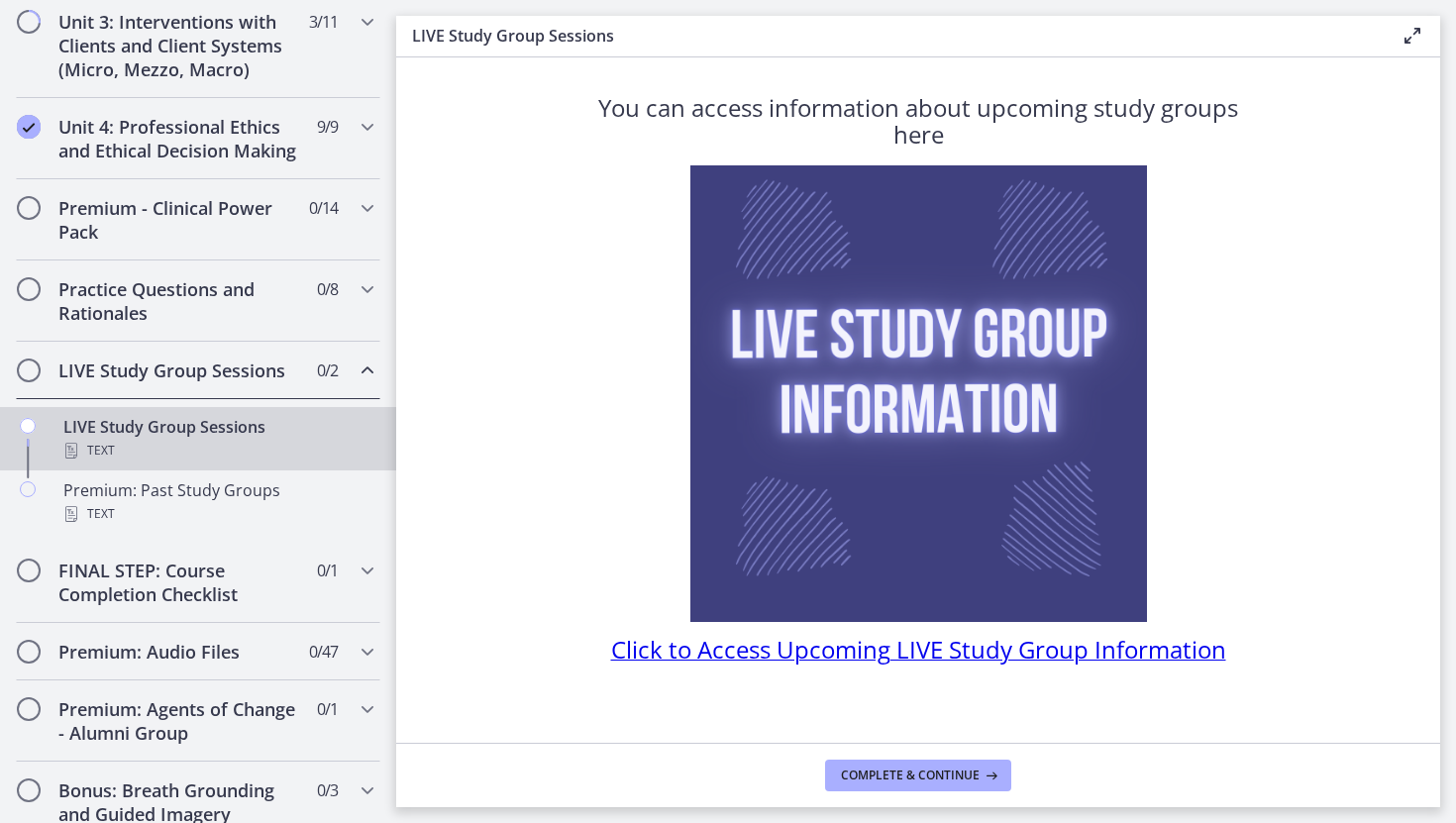 scroll, scrollTop: 34, scrollLeft: 0, axis: vertical 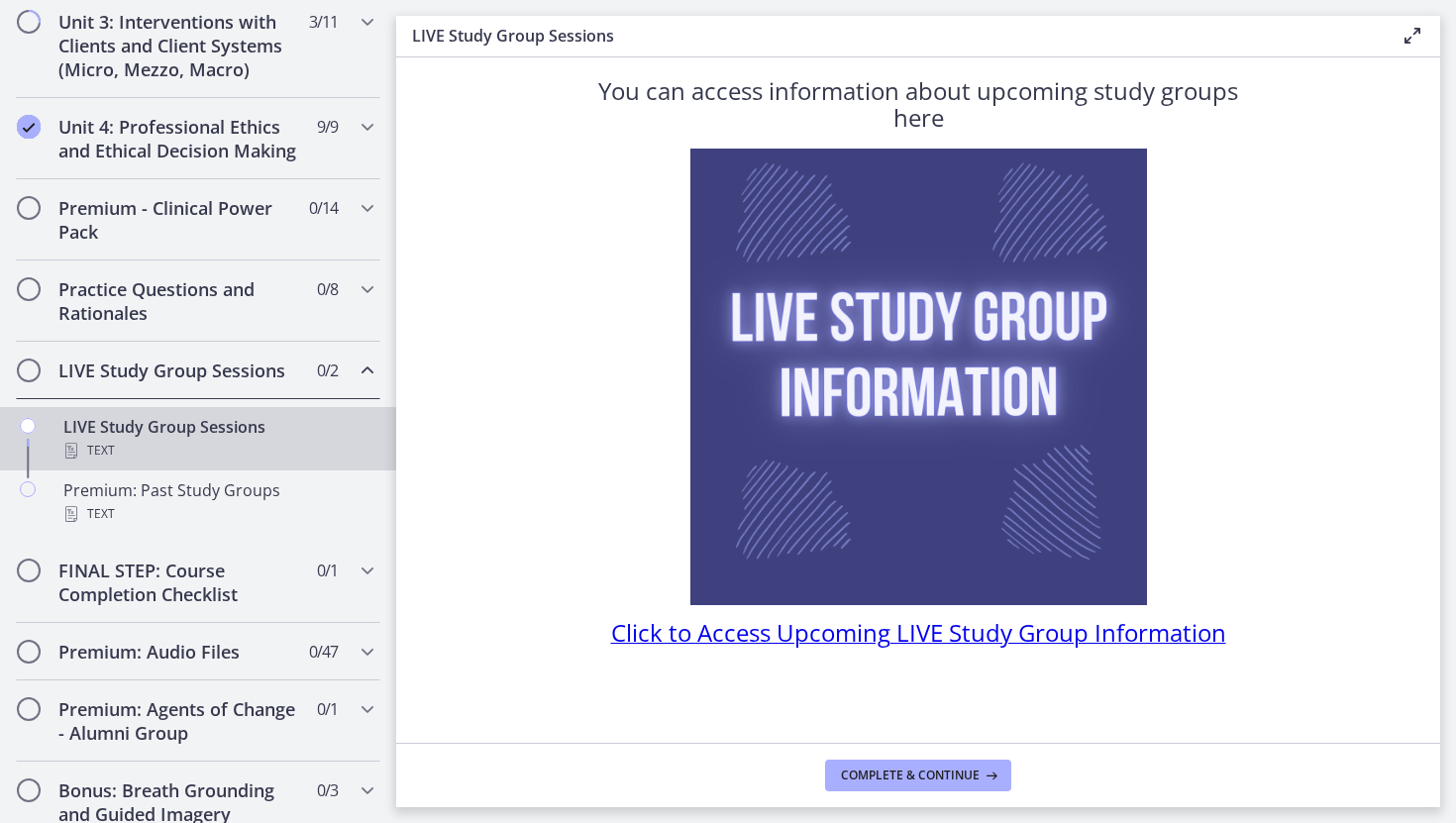 click on "Click to Access Upcoming LIVE Study Group Information" at bounding box center (918, 632) 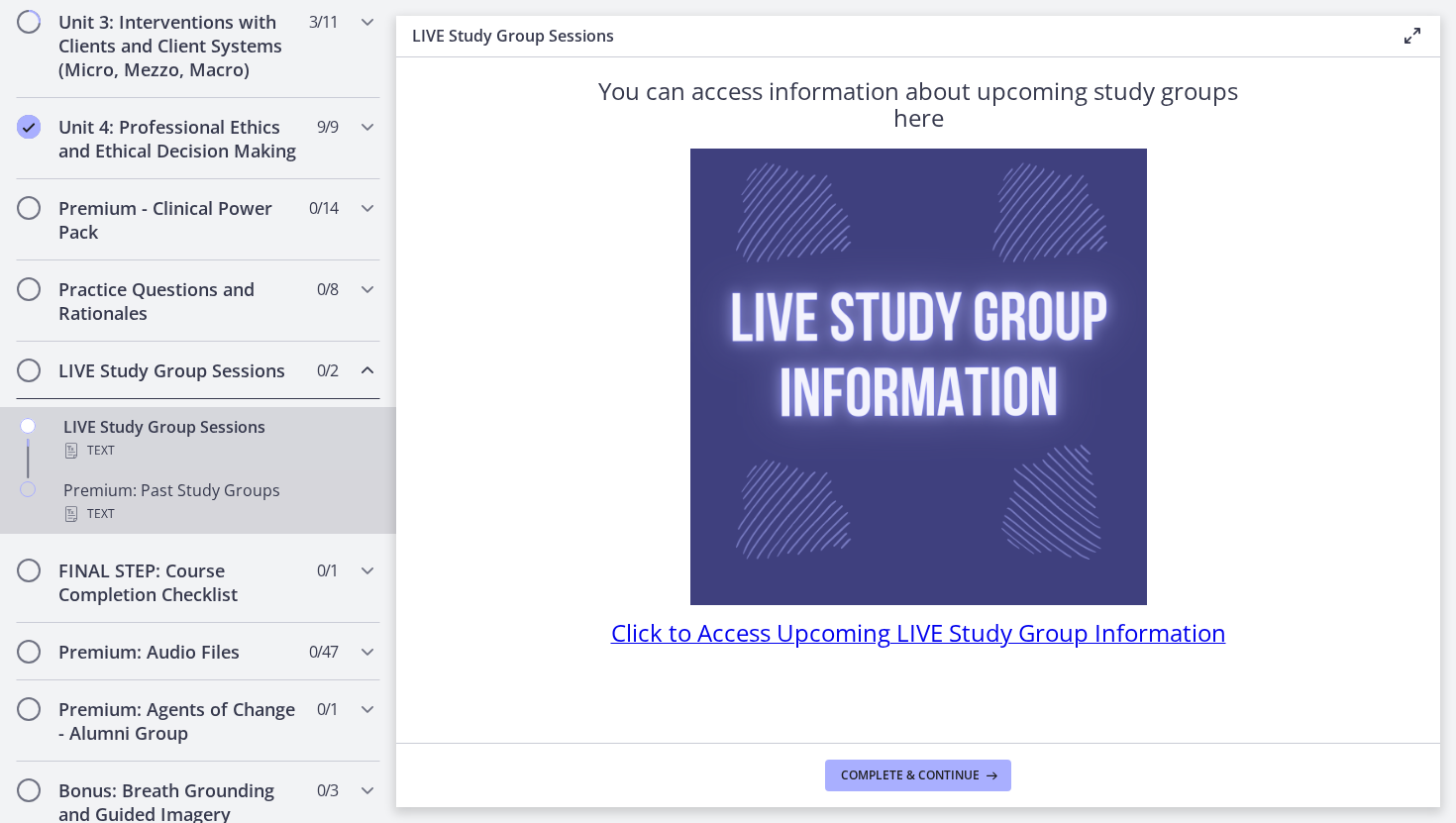 click on "Premium: Past Study Groups
Text" at bounding box center (218, 502) 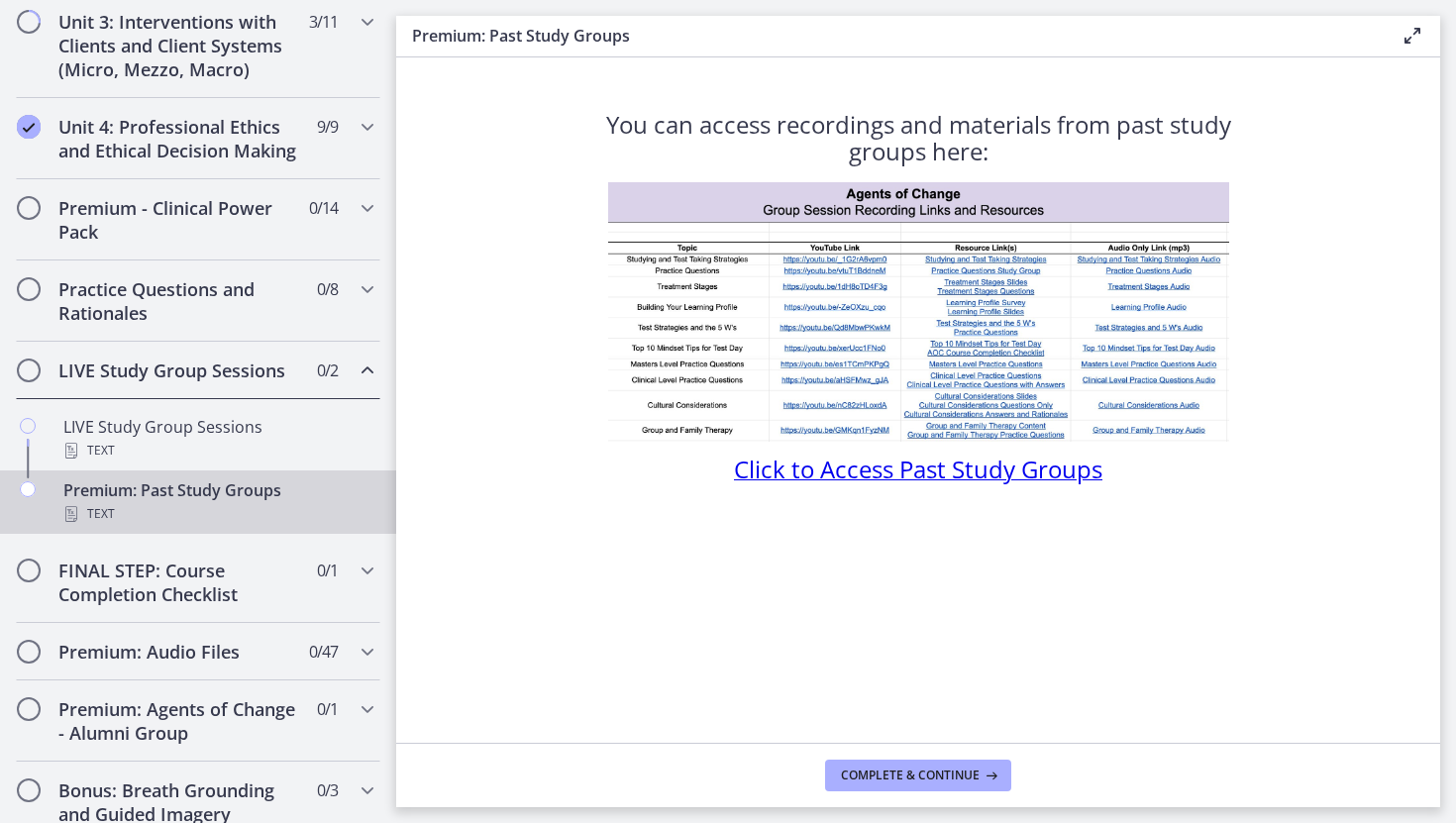 click on "Click to Access Past Study Groups" at bounding box center (918, 468) 